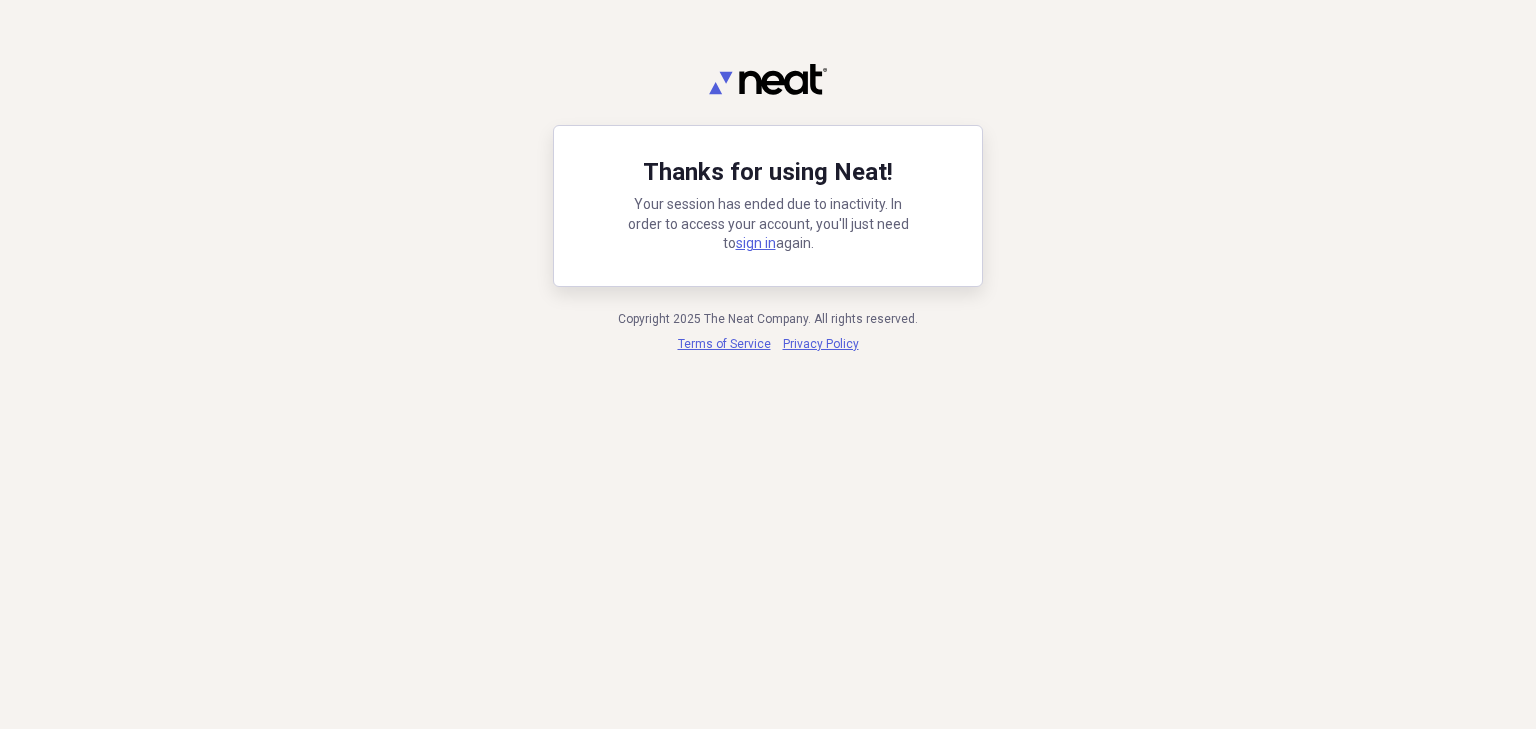 scroll, scrollTop: 0, scrollLeft: 0, axis: both 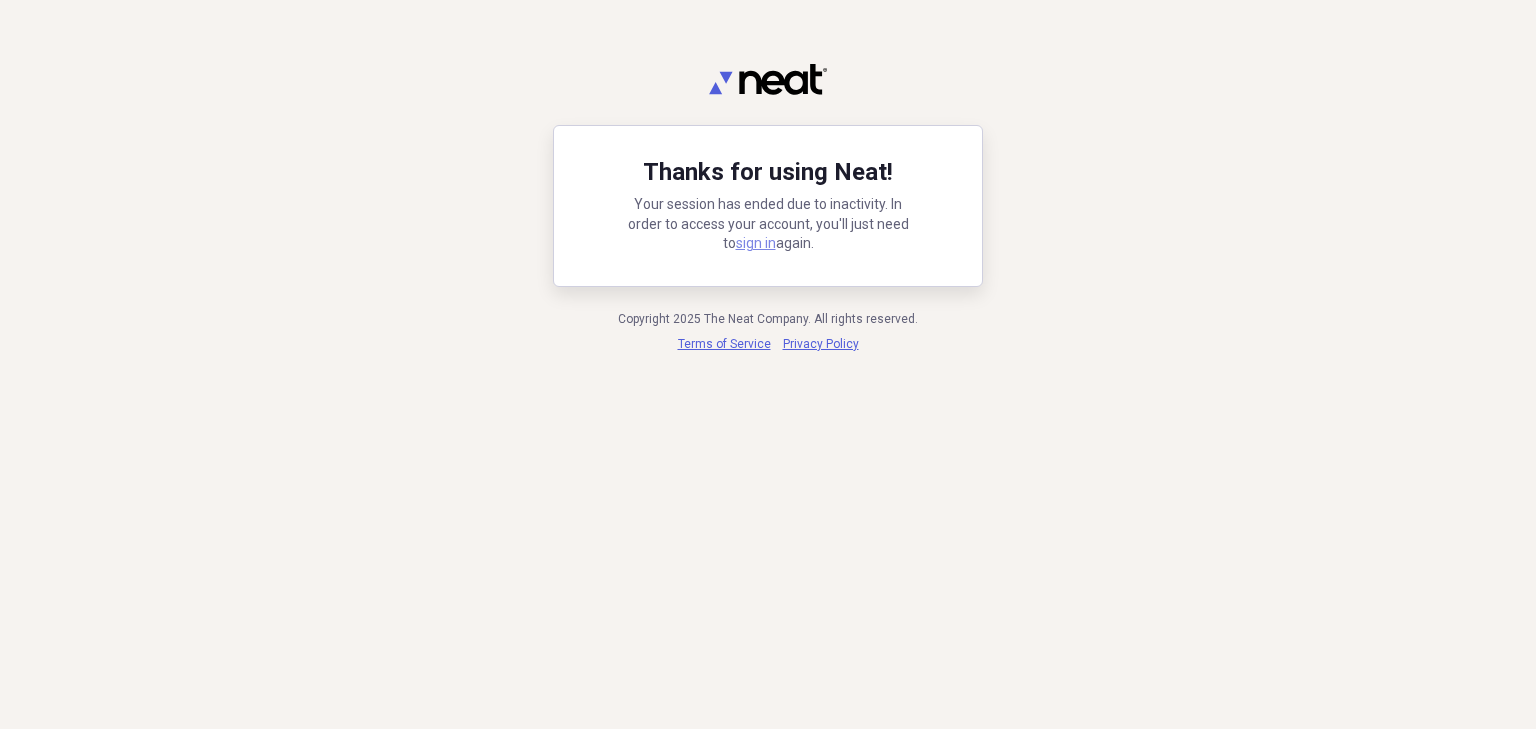 click on "sign in" at bounding box center (756, 243) 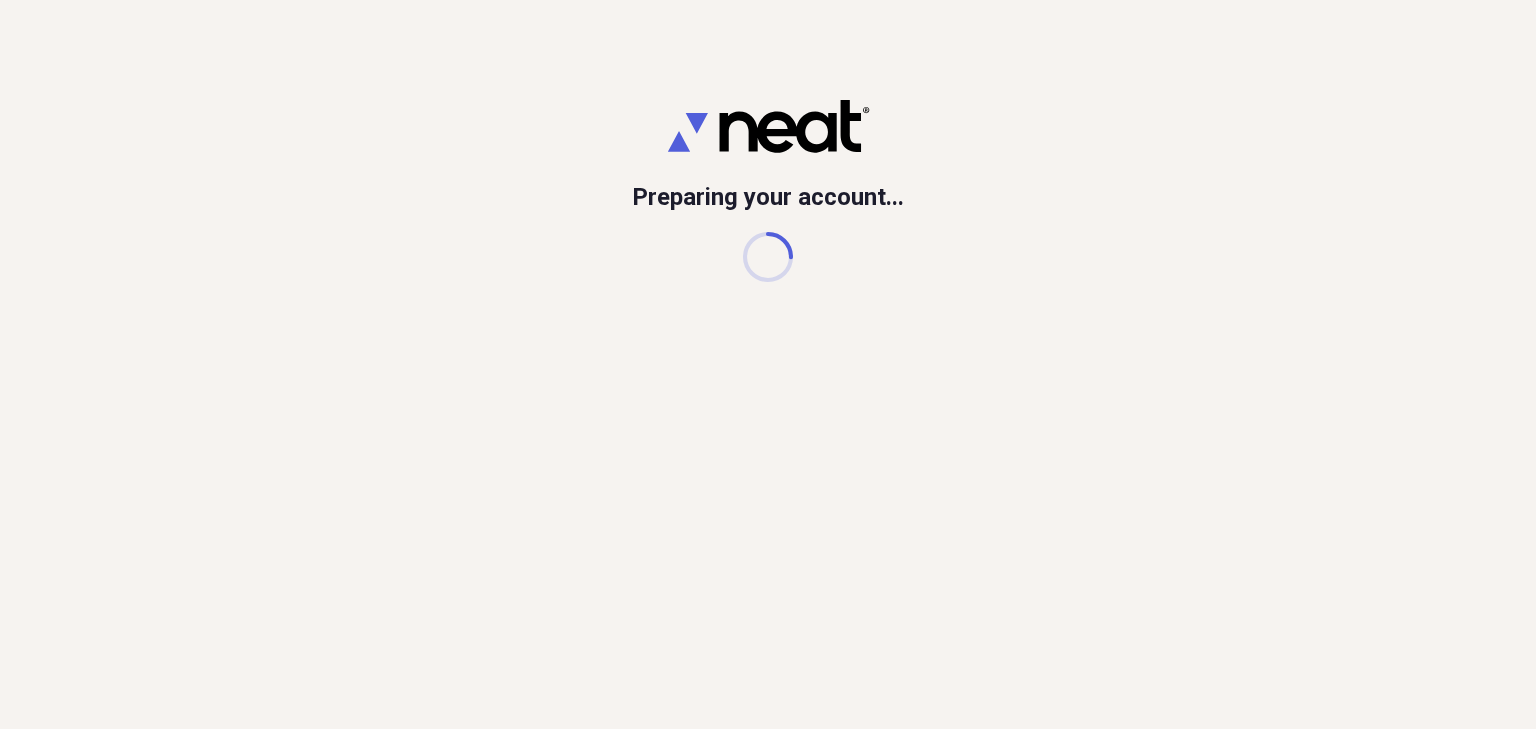 scroll, scrollTop: 0, scrollLeft: 0, axis: both 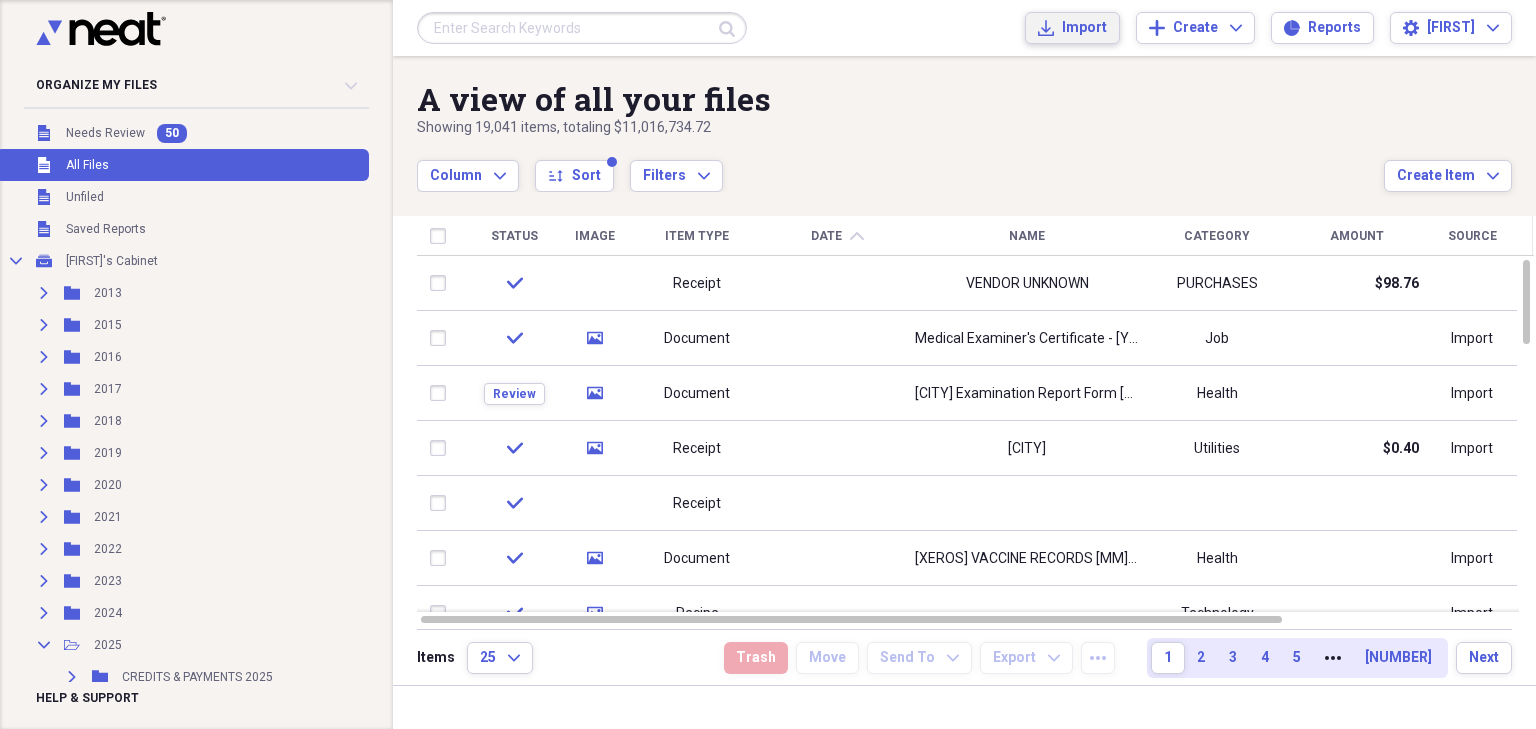 click on "Import Import" at bounding box center (1072, 28) 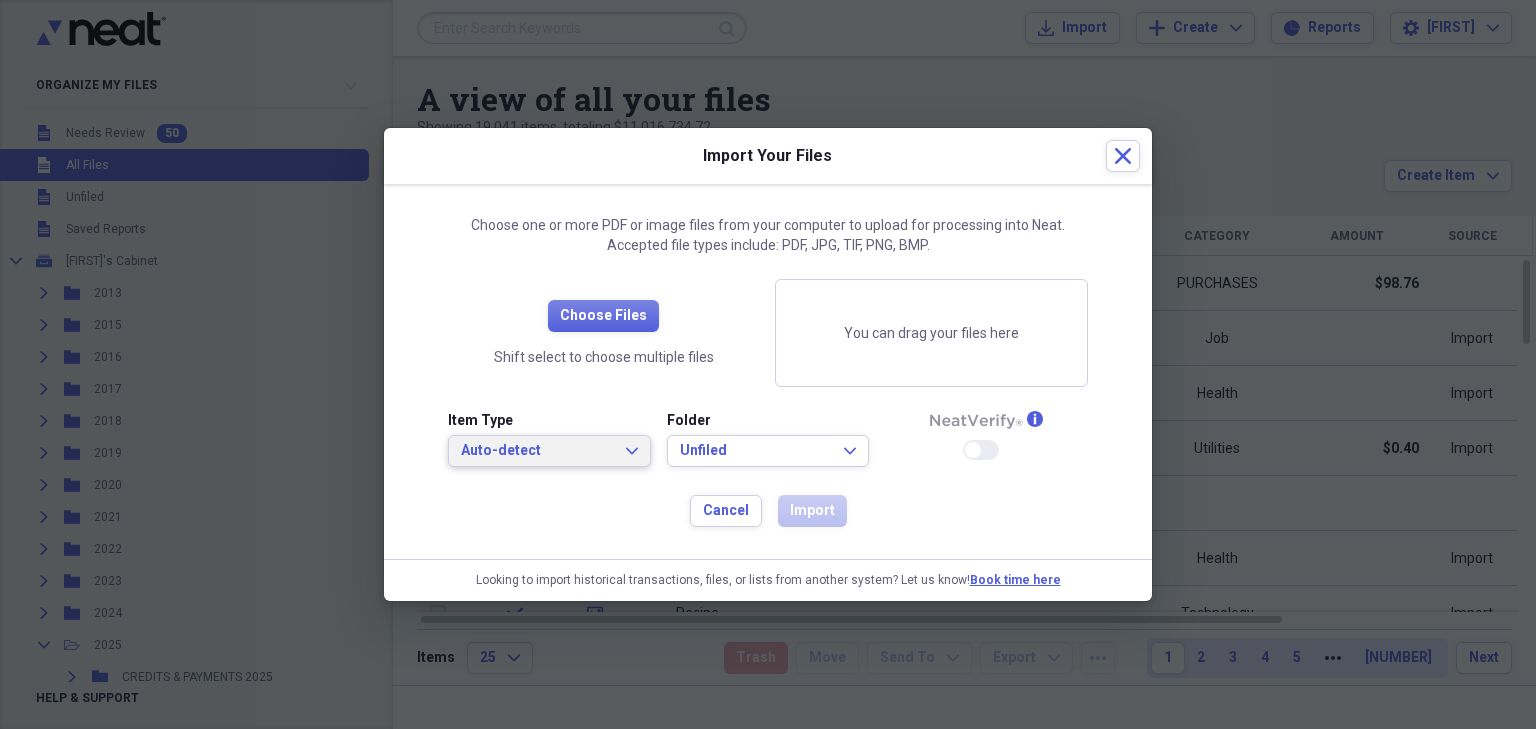 click on "Auto-detect Expand" at bounding box center [549, 451] 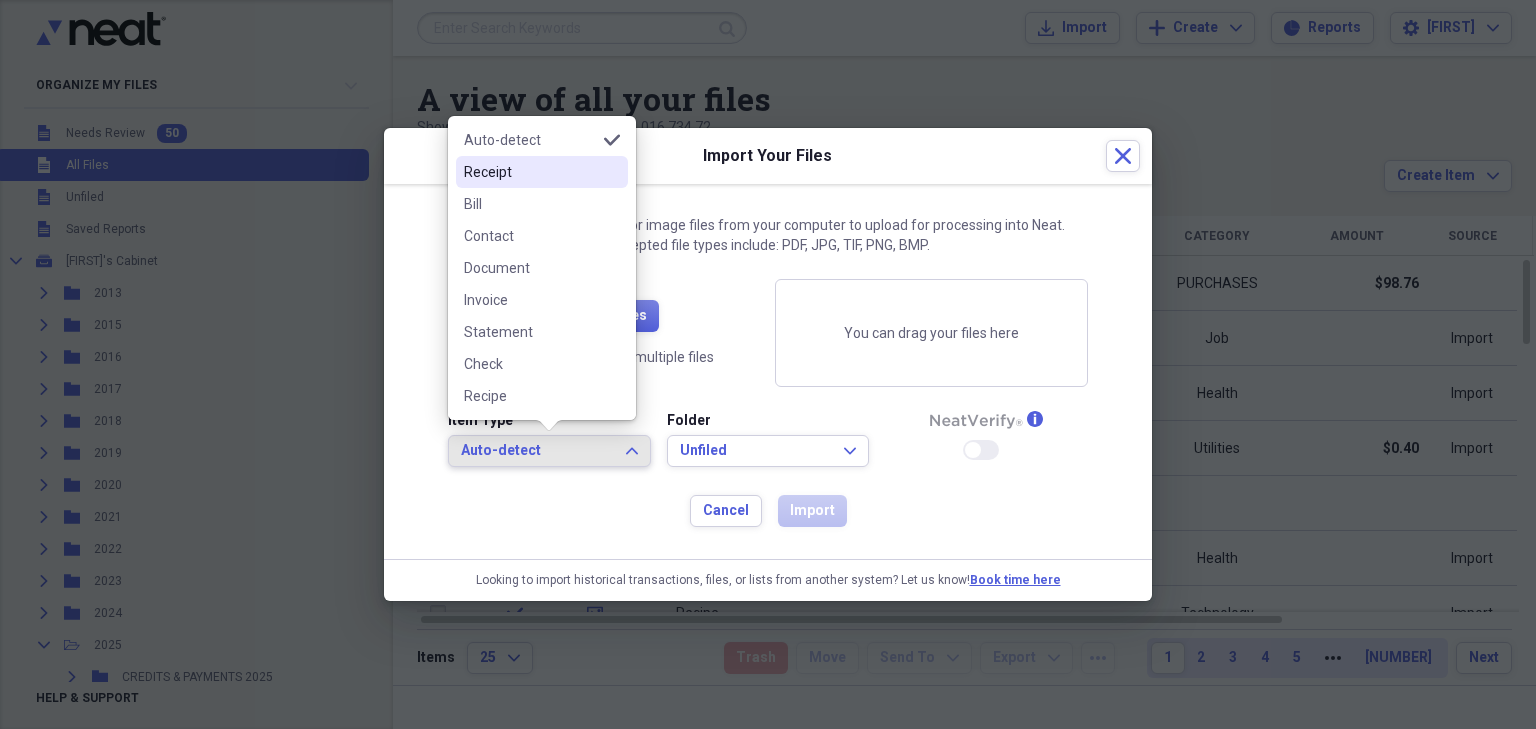 click on "Receipt" at bounding box center (530, 172) 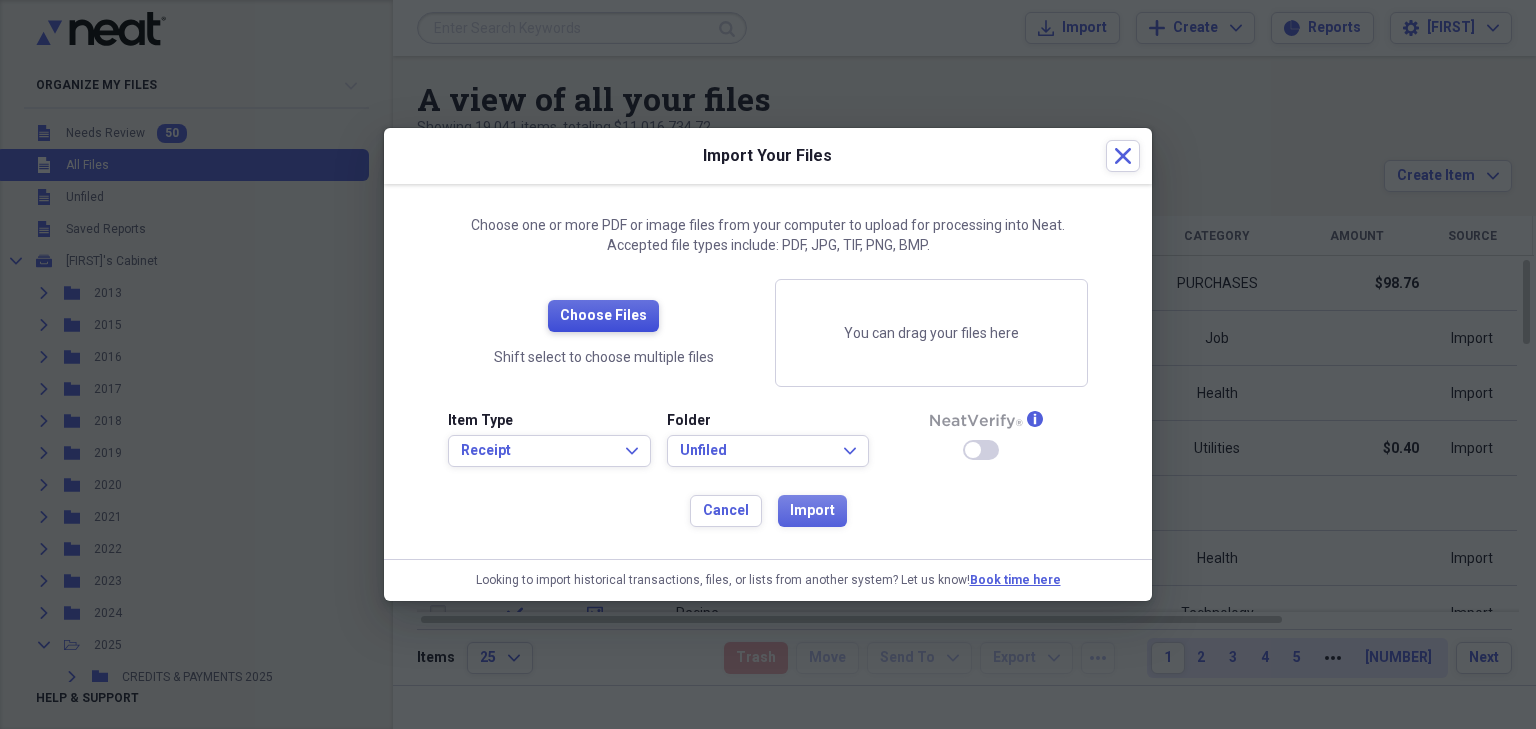 click on "Choose Files" at bounding box center (603, 316) 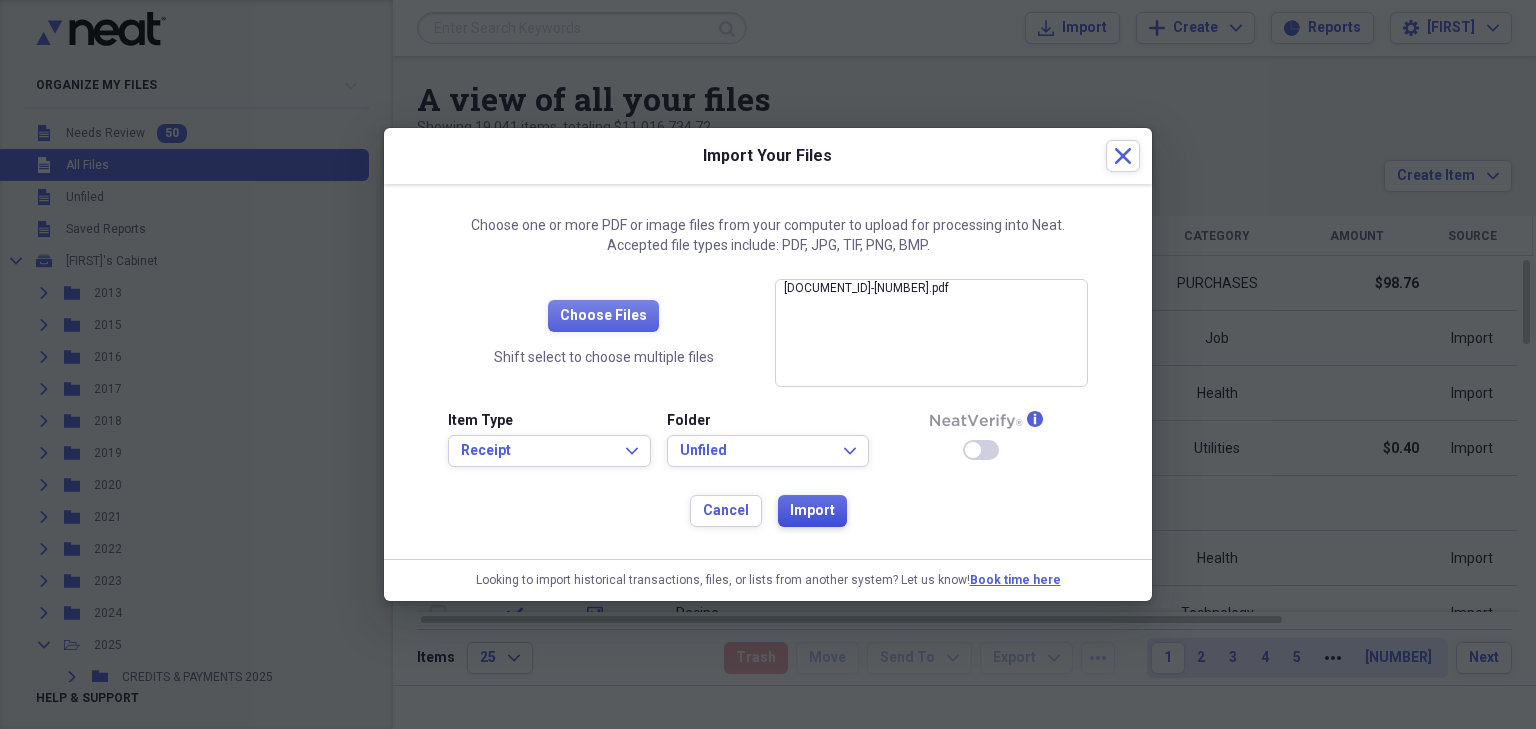 click on "Import" at bounding box center [812, 511] 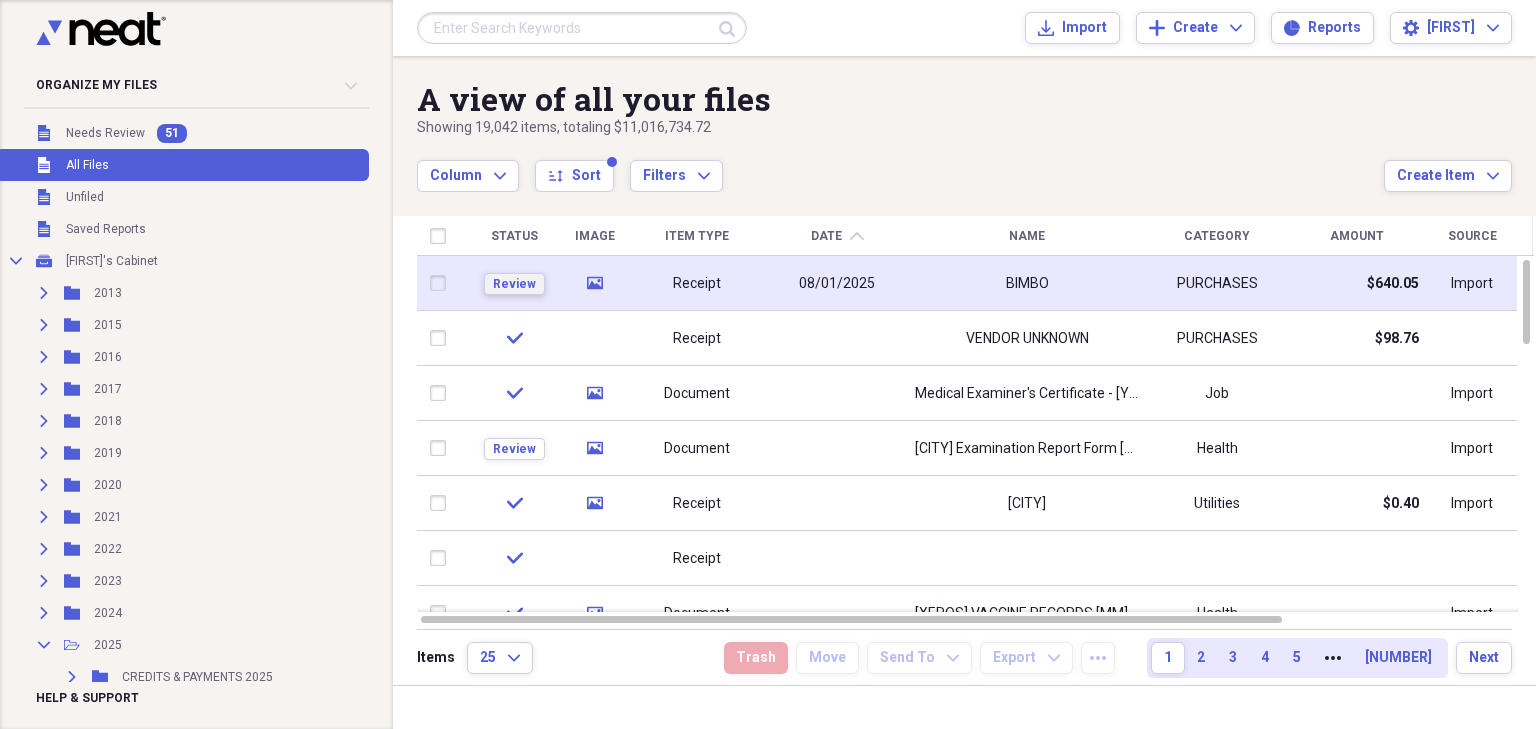 click on "Review" at bounding box center (514, 284) 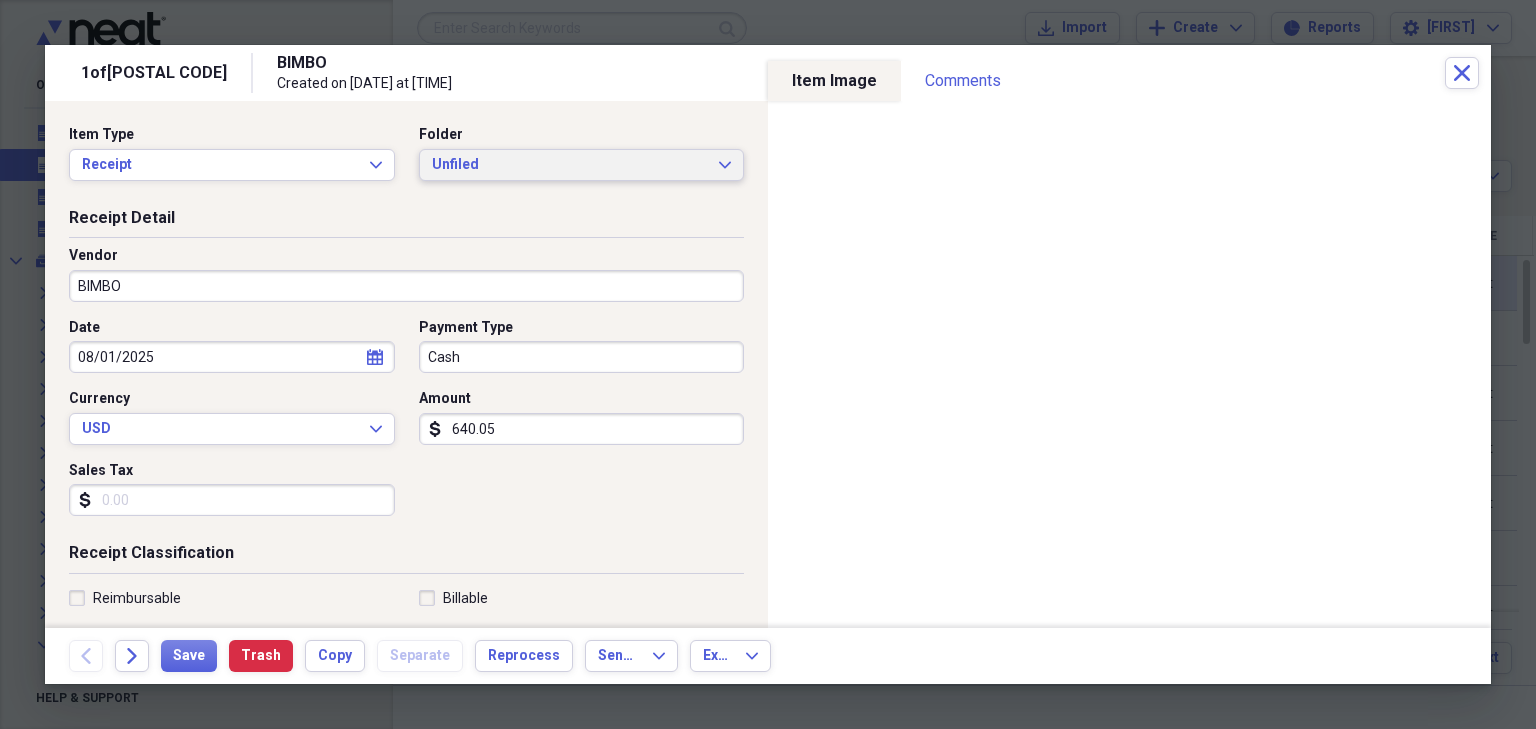 click on "Unfiled" at bounding box center [570, 165] 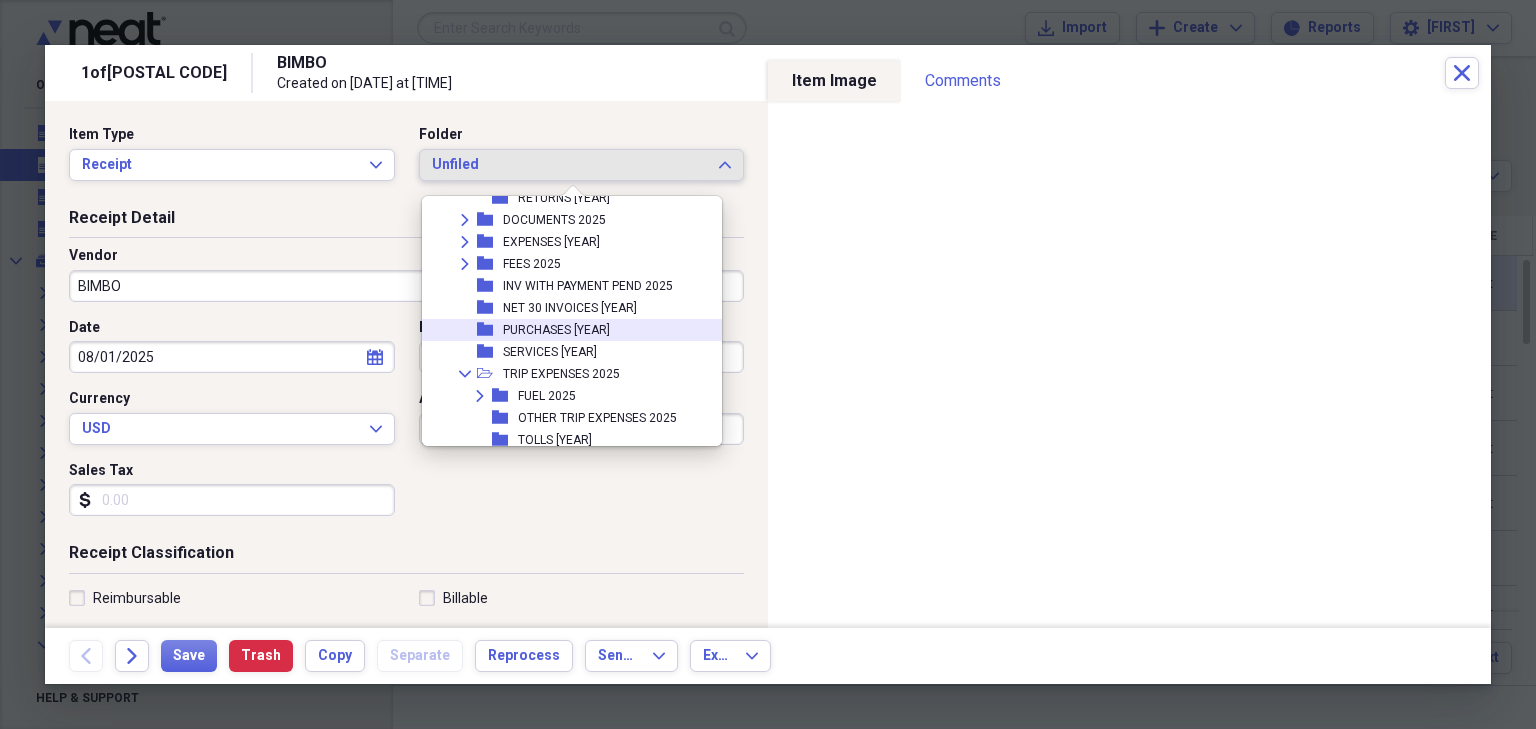scroll, scrollTop: 443, scrollLeft: 0, axis: vertical 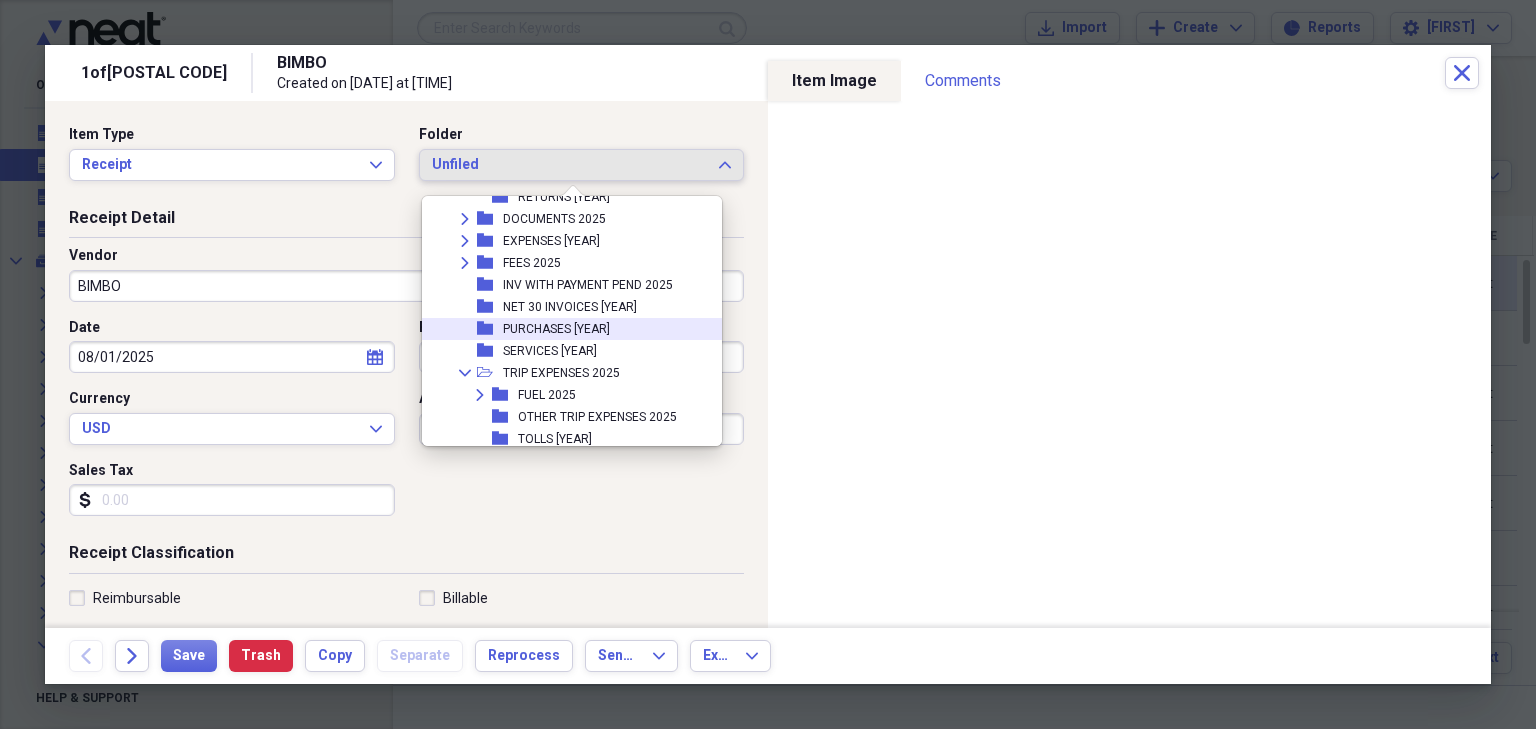 click on "folder PURCHASES [YEAR]" at bounding box center [564, 329] 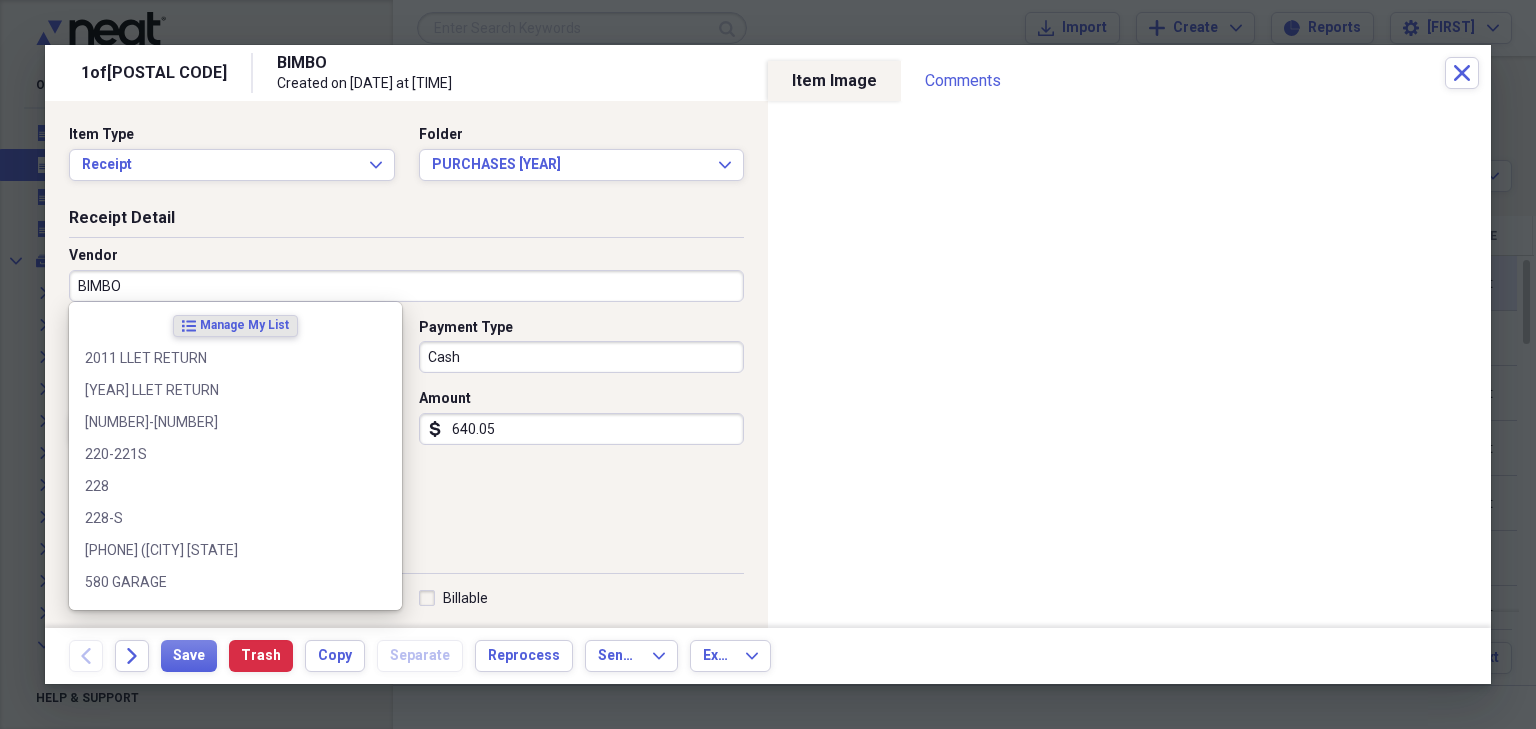 click on "BIMBO" at bounding box center [406, 286] 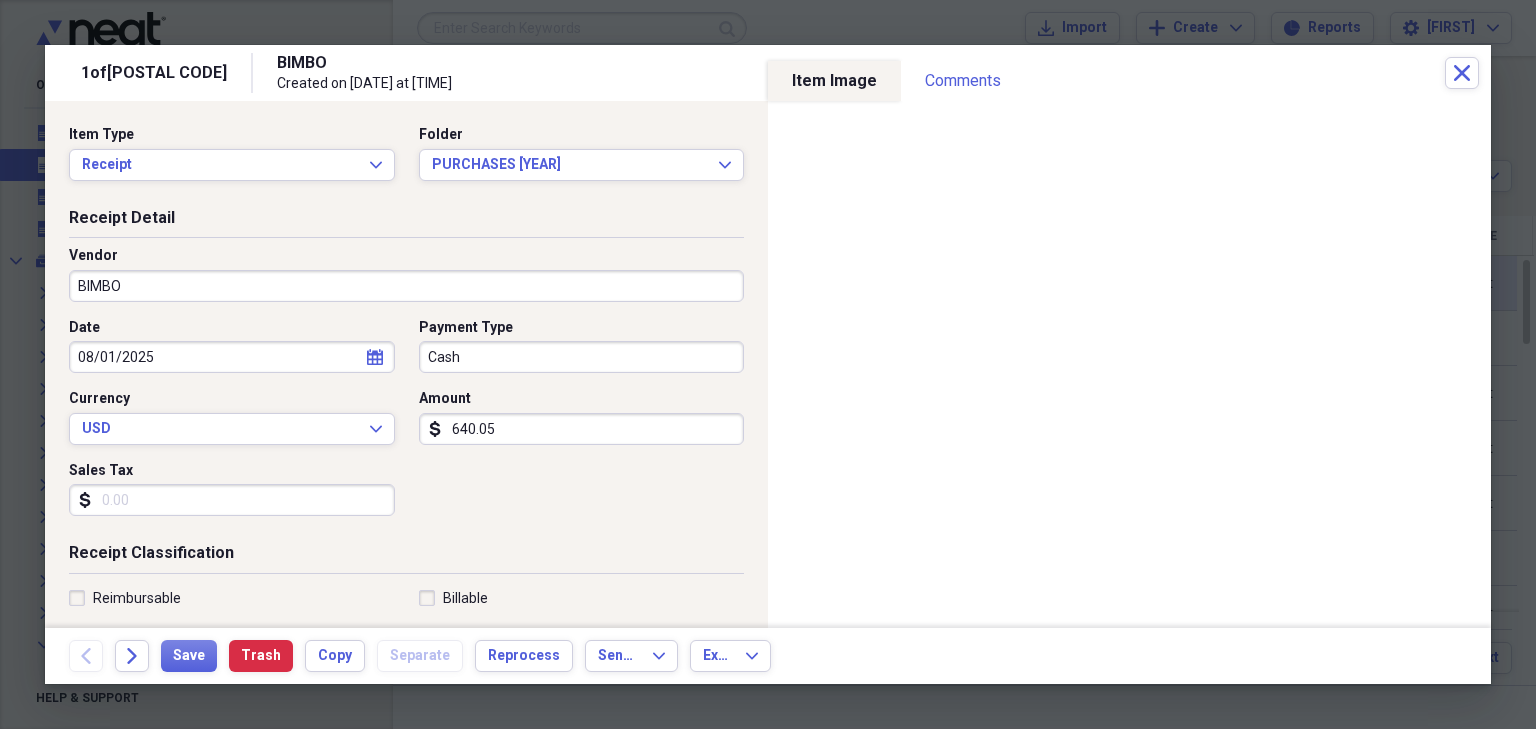 click on "Receipt Detail Vendor [BIMBO] Date [MM]/[DD]/[YYYY] calendar Calendar Payment Type Cash Currency USD Expand Amount dollar-sign [AMOUNT] Sales Tax dollar-sign" at bounding box center (406, 375) 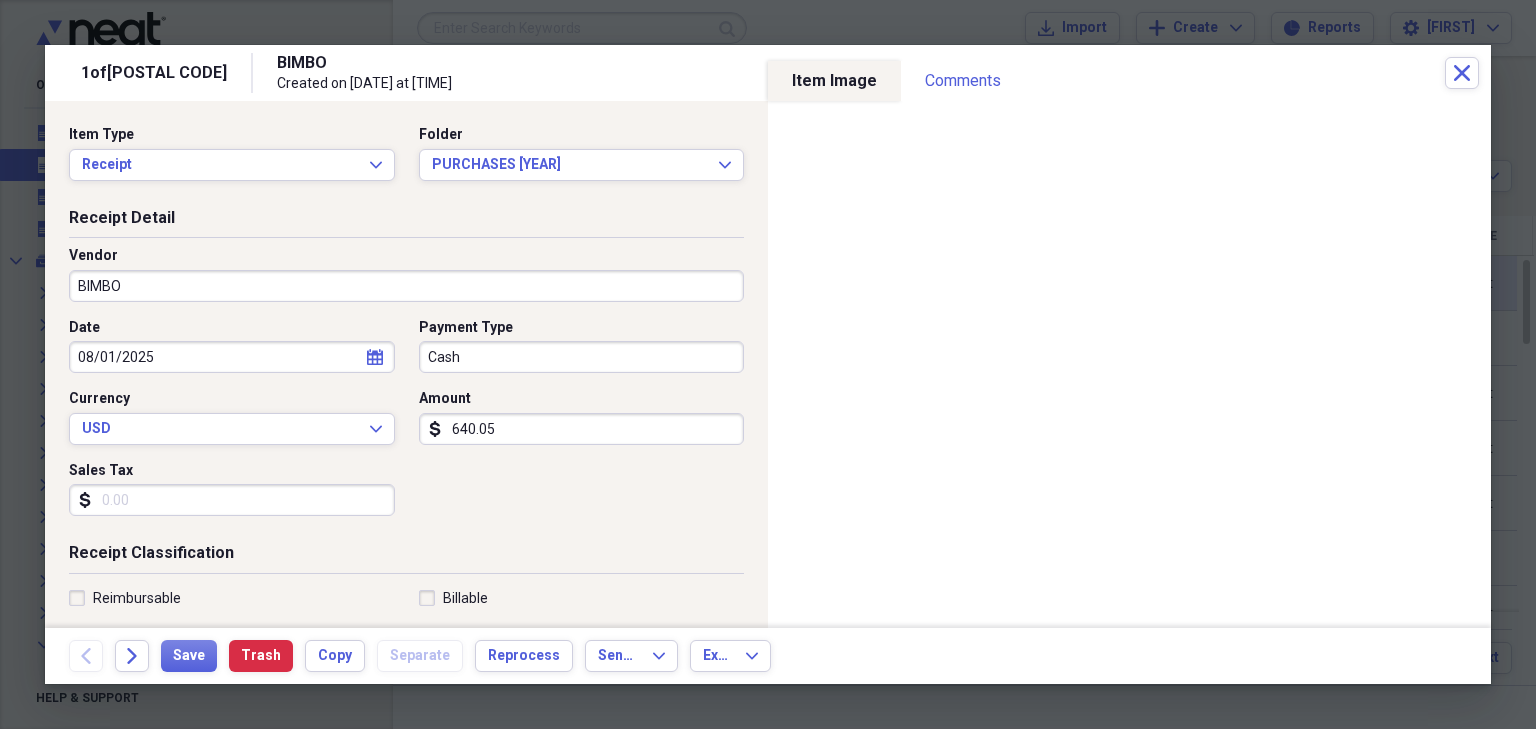 click on "Cash" at bounding box center [582, 357] 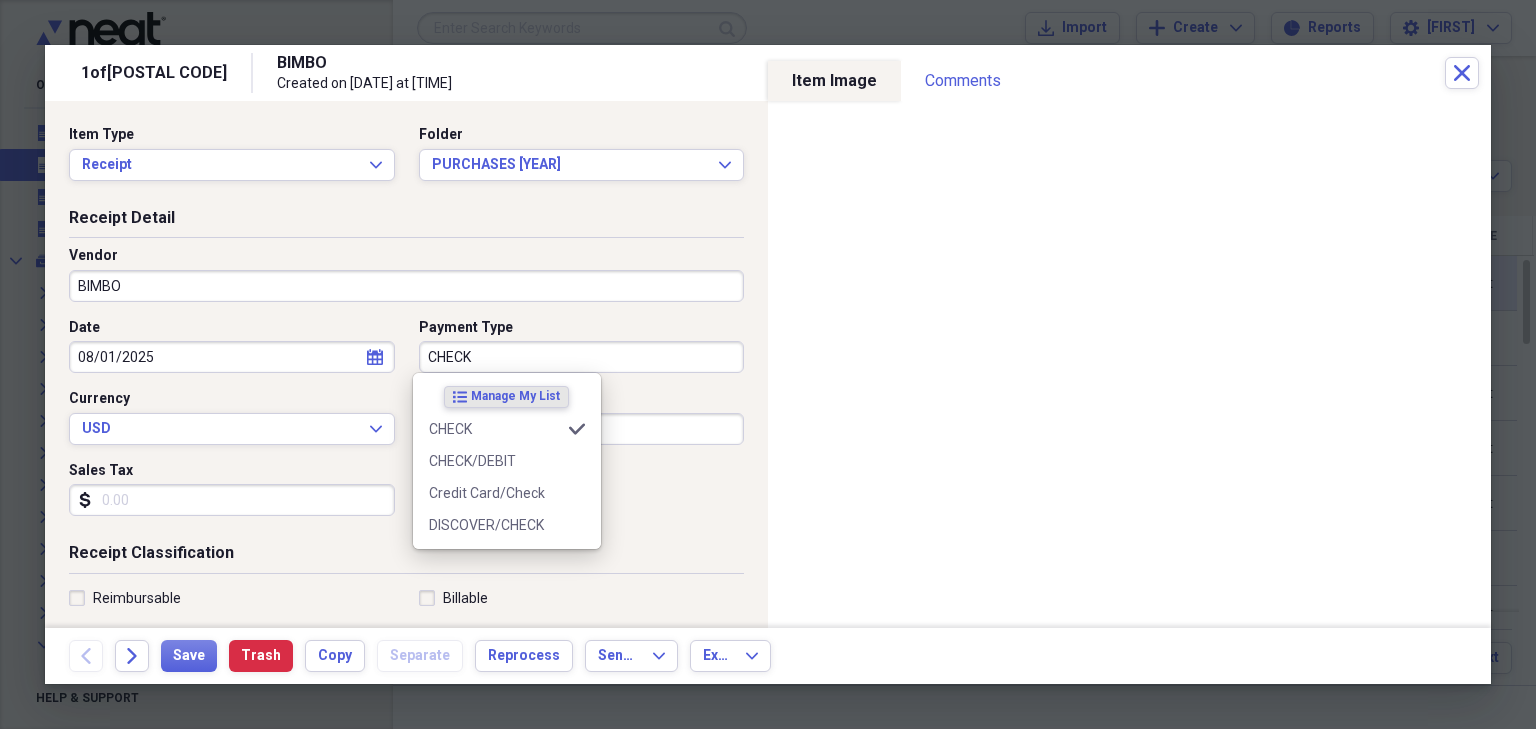 type on "CHECK" 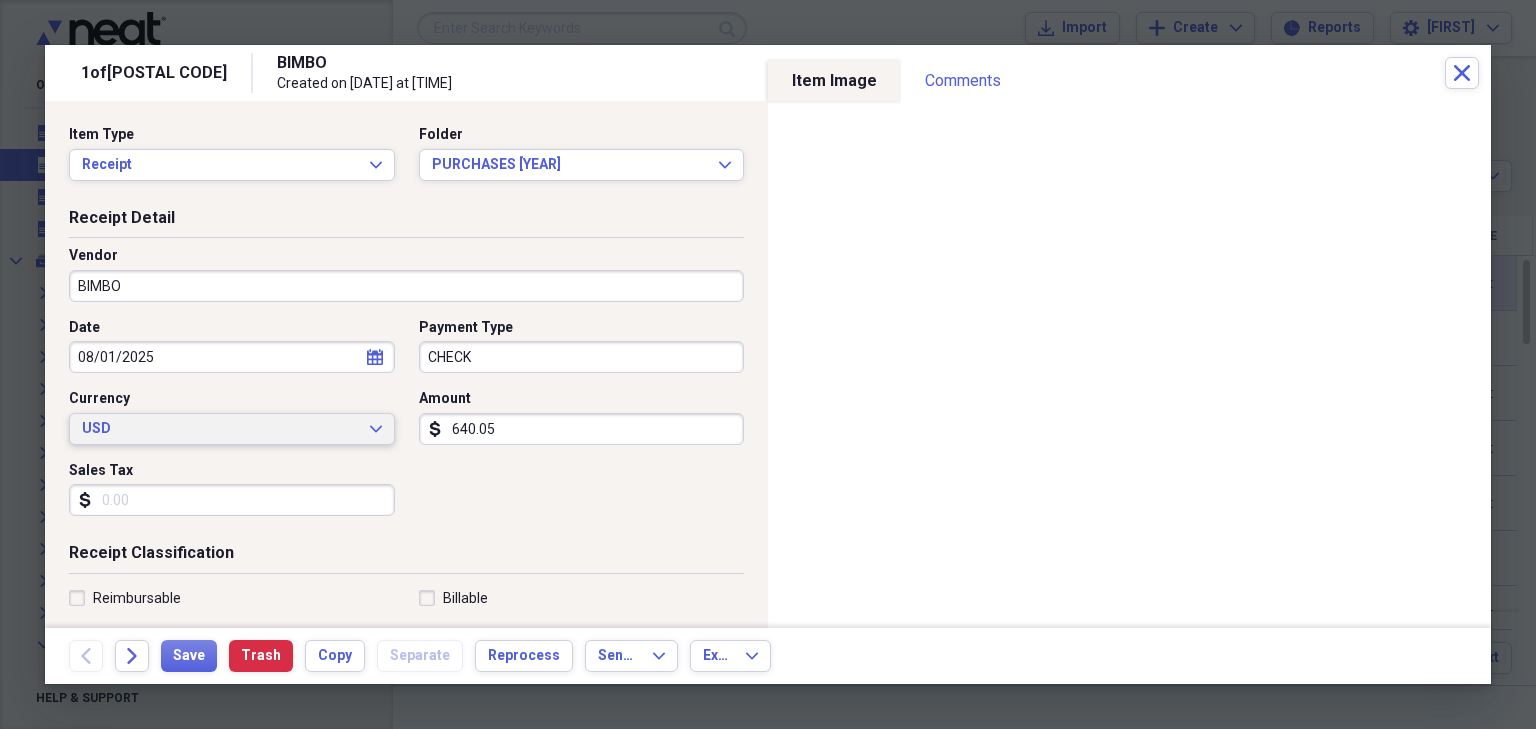 type 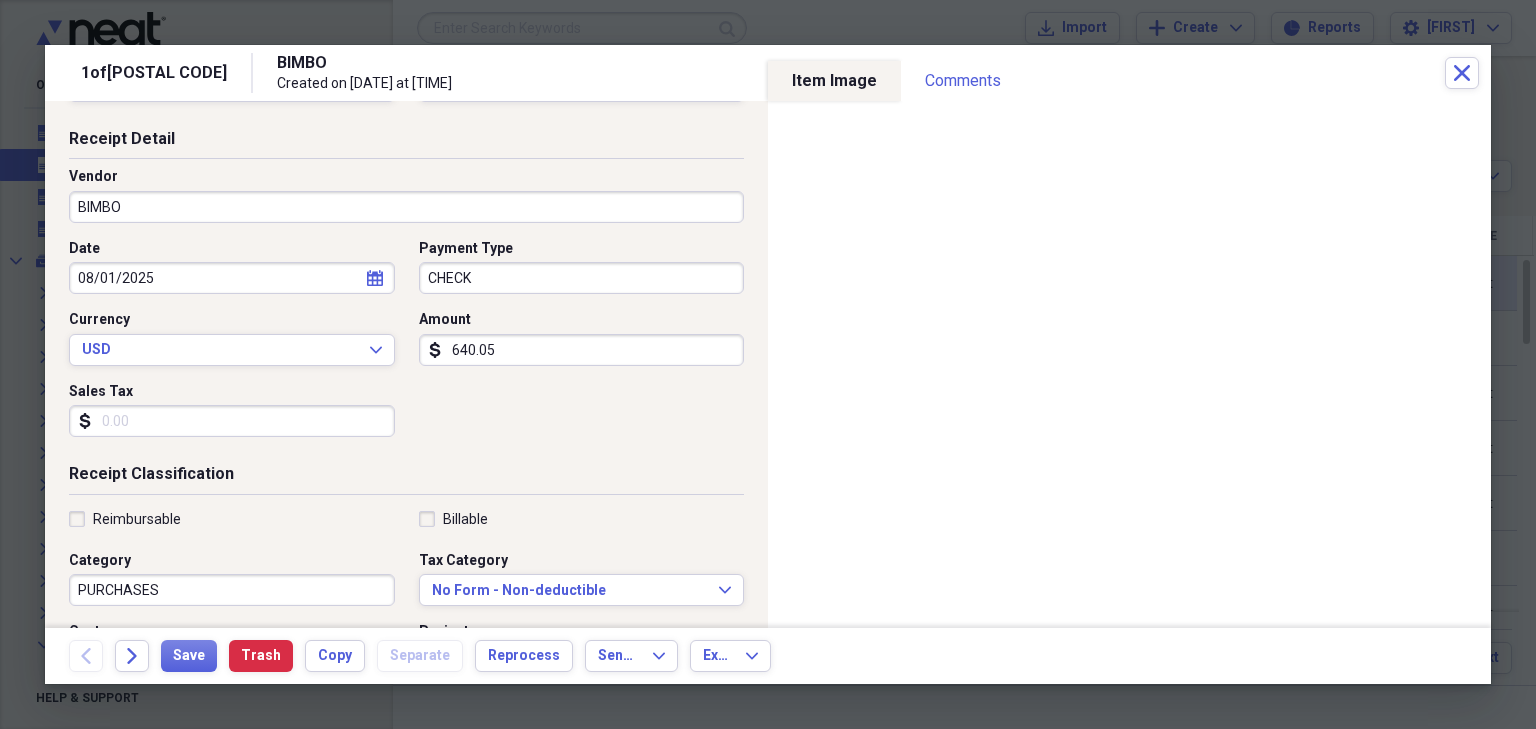 scroll, scrollTop: 79, scrollLeft: 0, axis: vertical 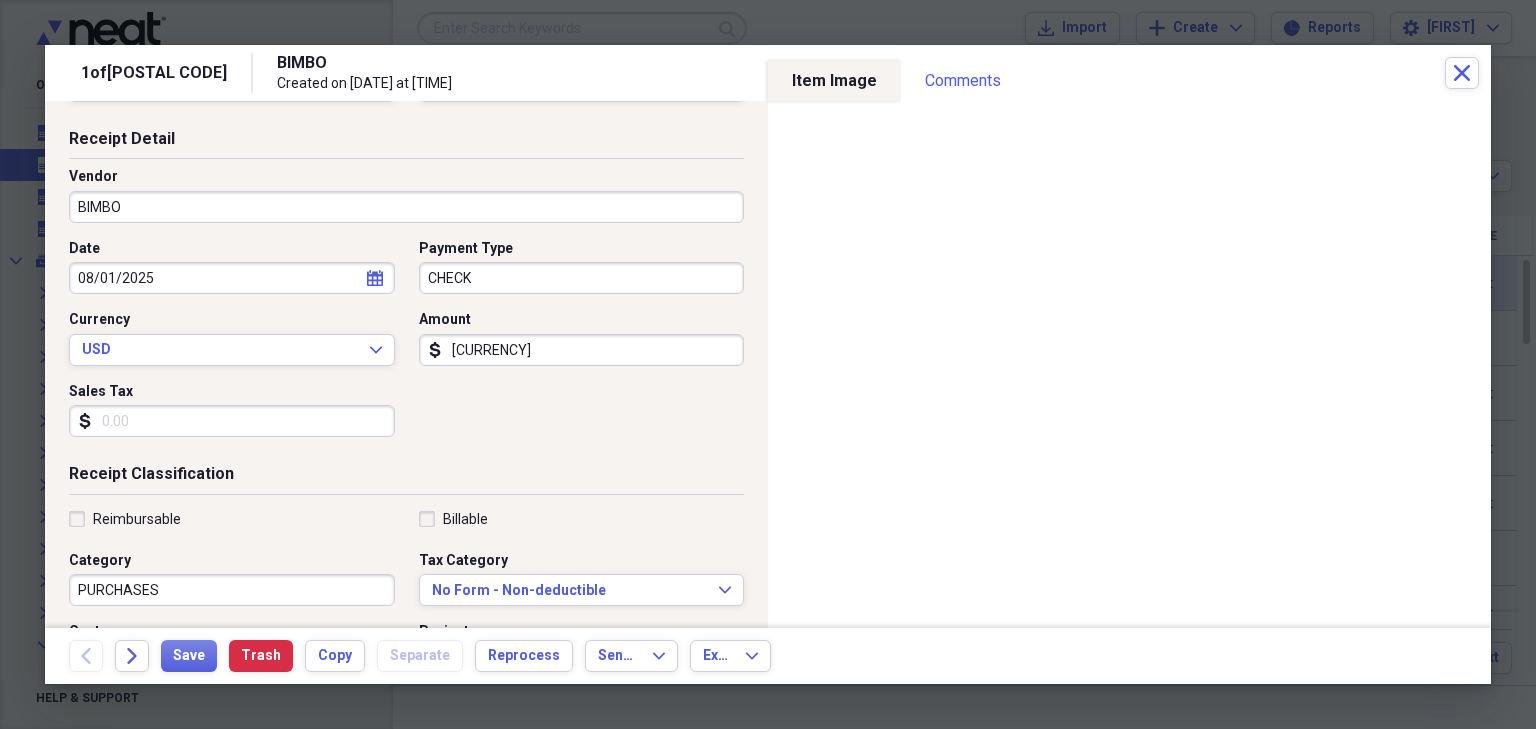type on "[CURRENCY]" 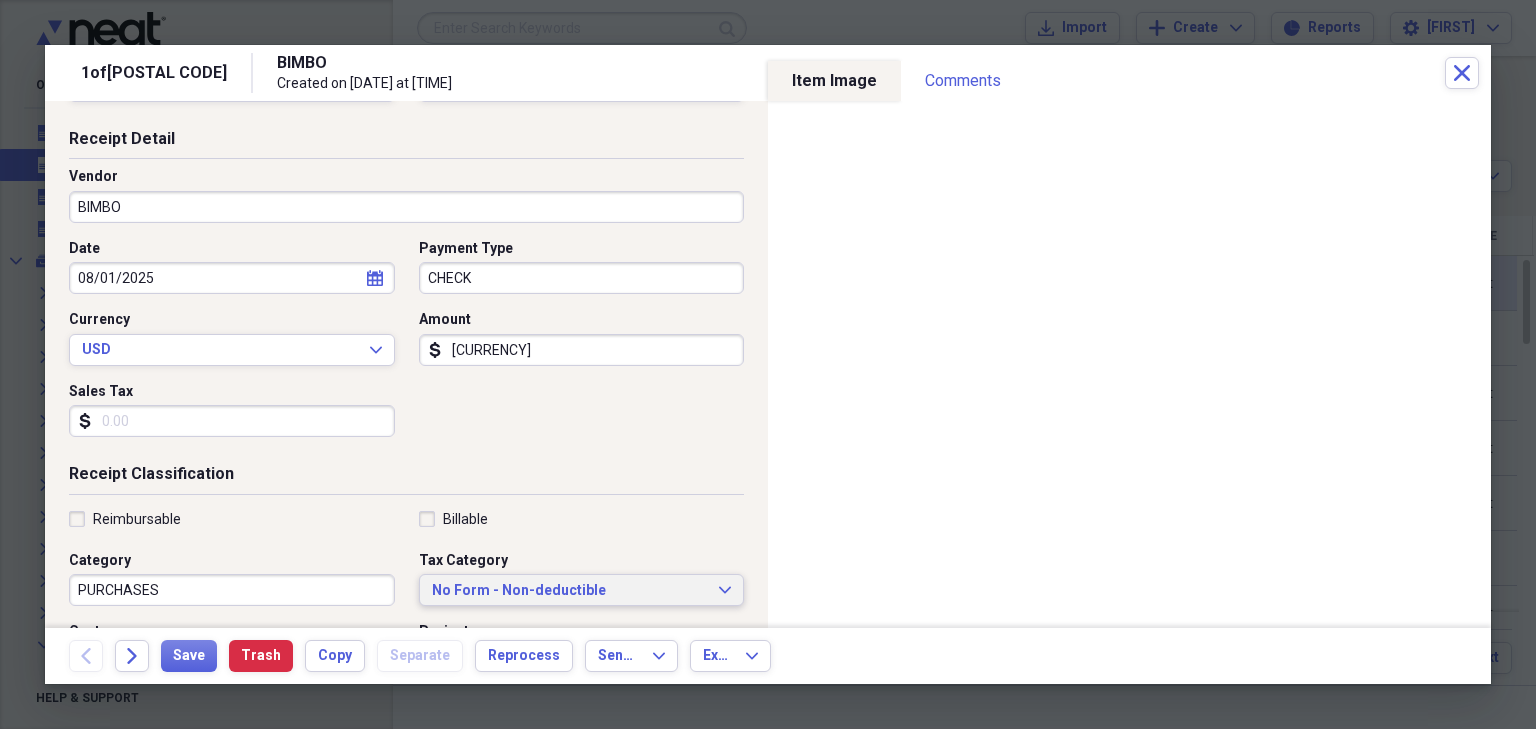 type 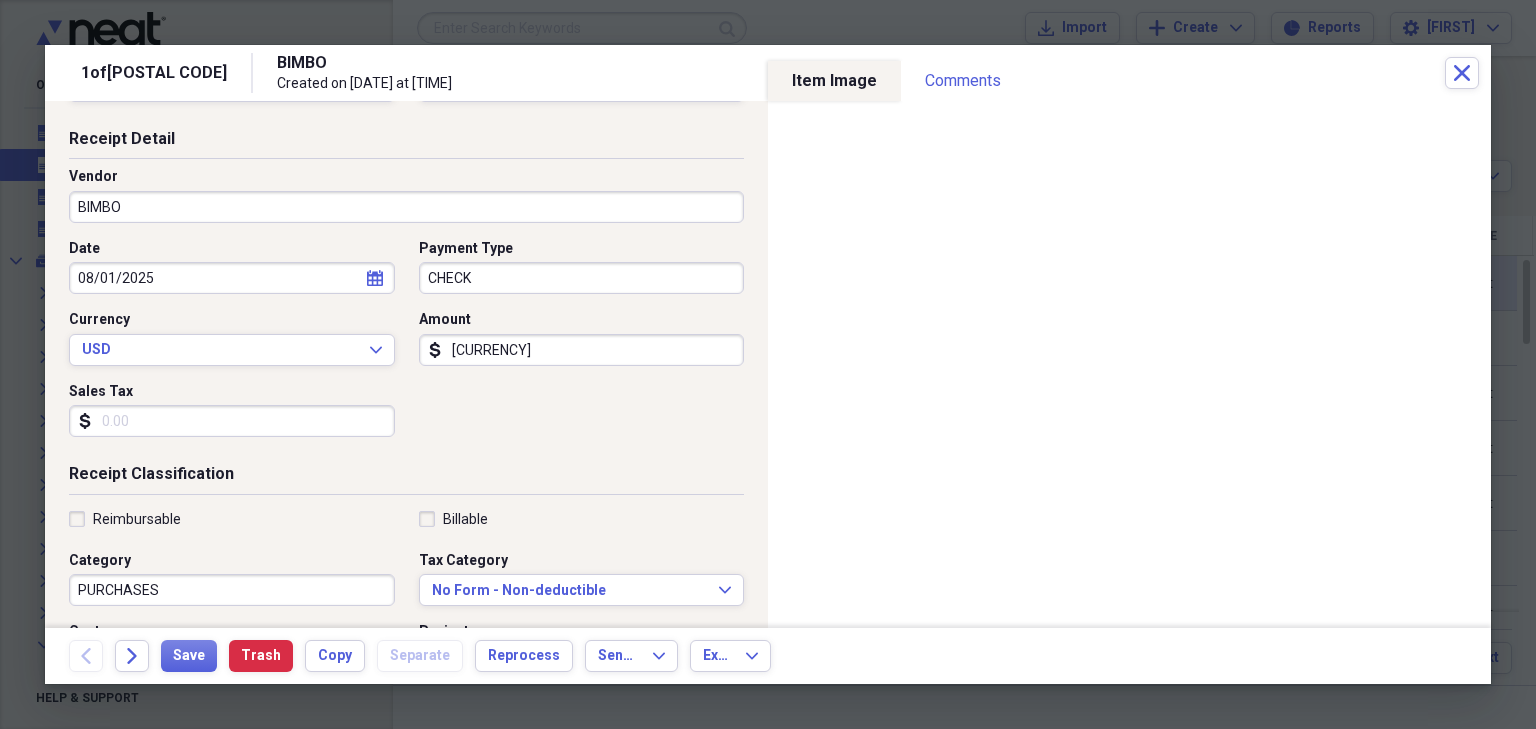 scroll, scrollTop: 376, scrollLeft: 0, axis: vertical 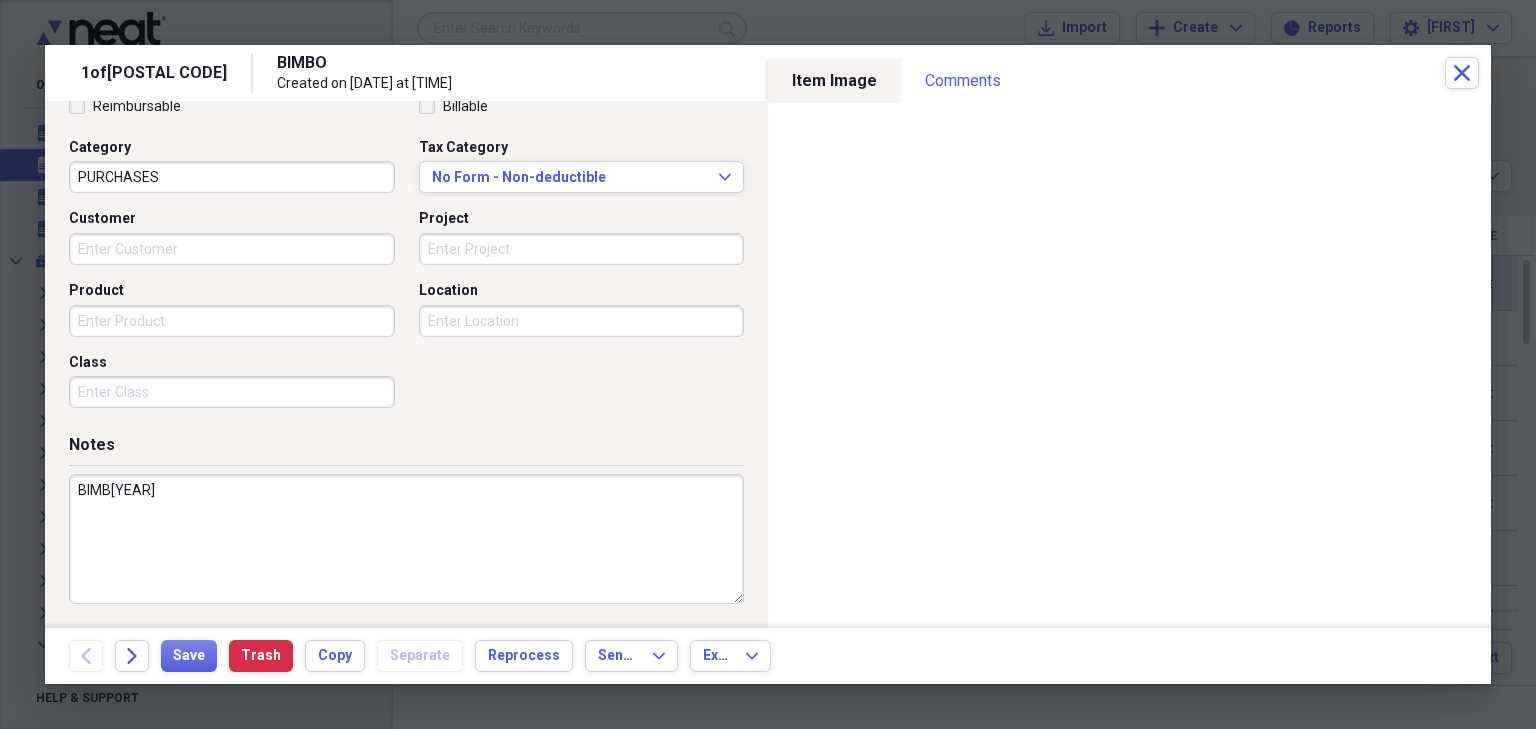 click on "Receipt Classification Reimbursable Billable Category PURCHASES Tax Category No Form - Non-deductible Expand Customer Project Product Location Class" at bounding box center [406, 242] 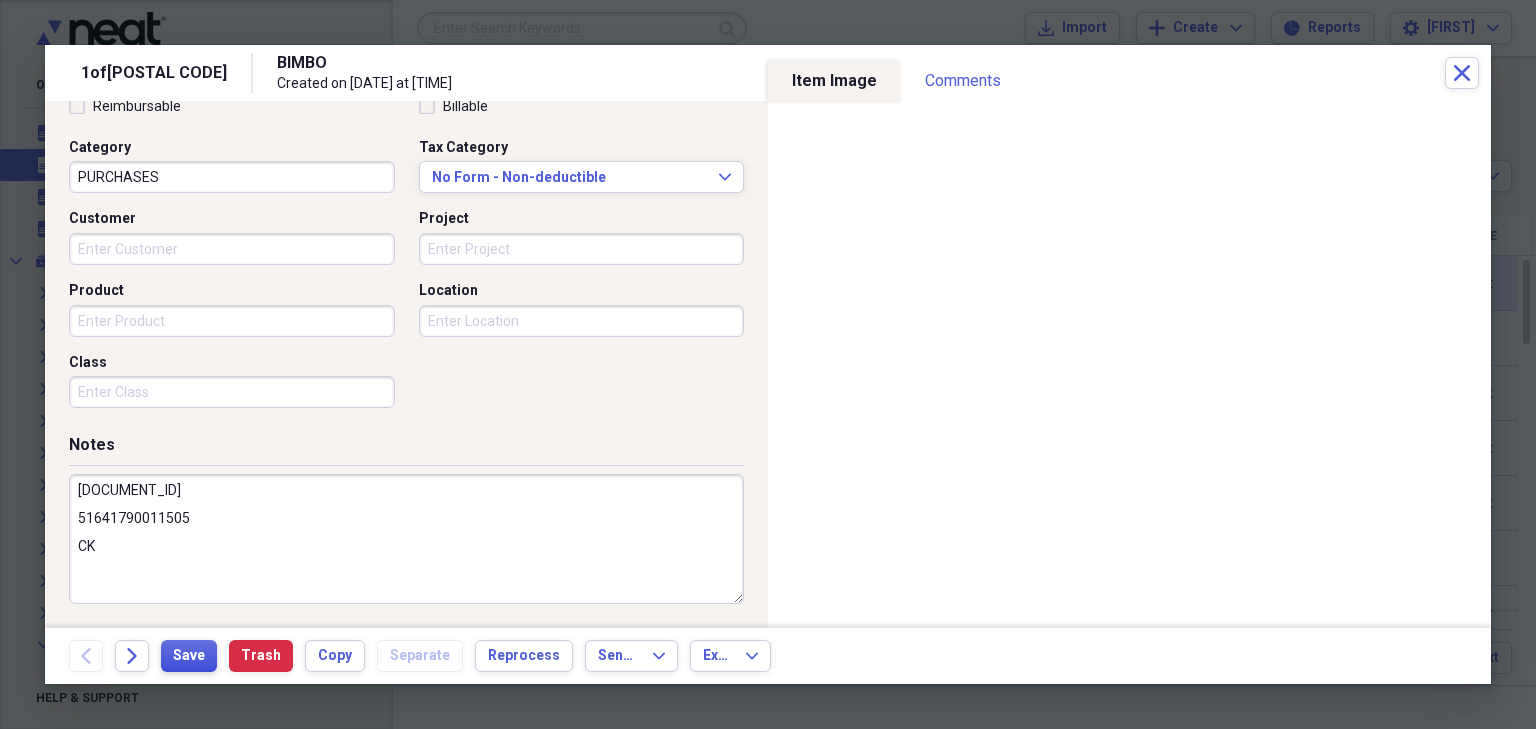 type on "[DOCUMENT_ID]
51641790011505
CK" 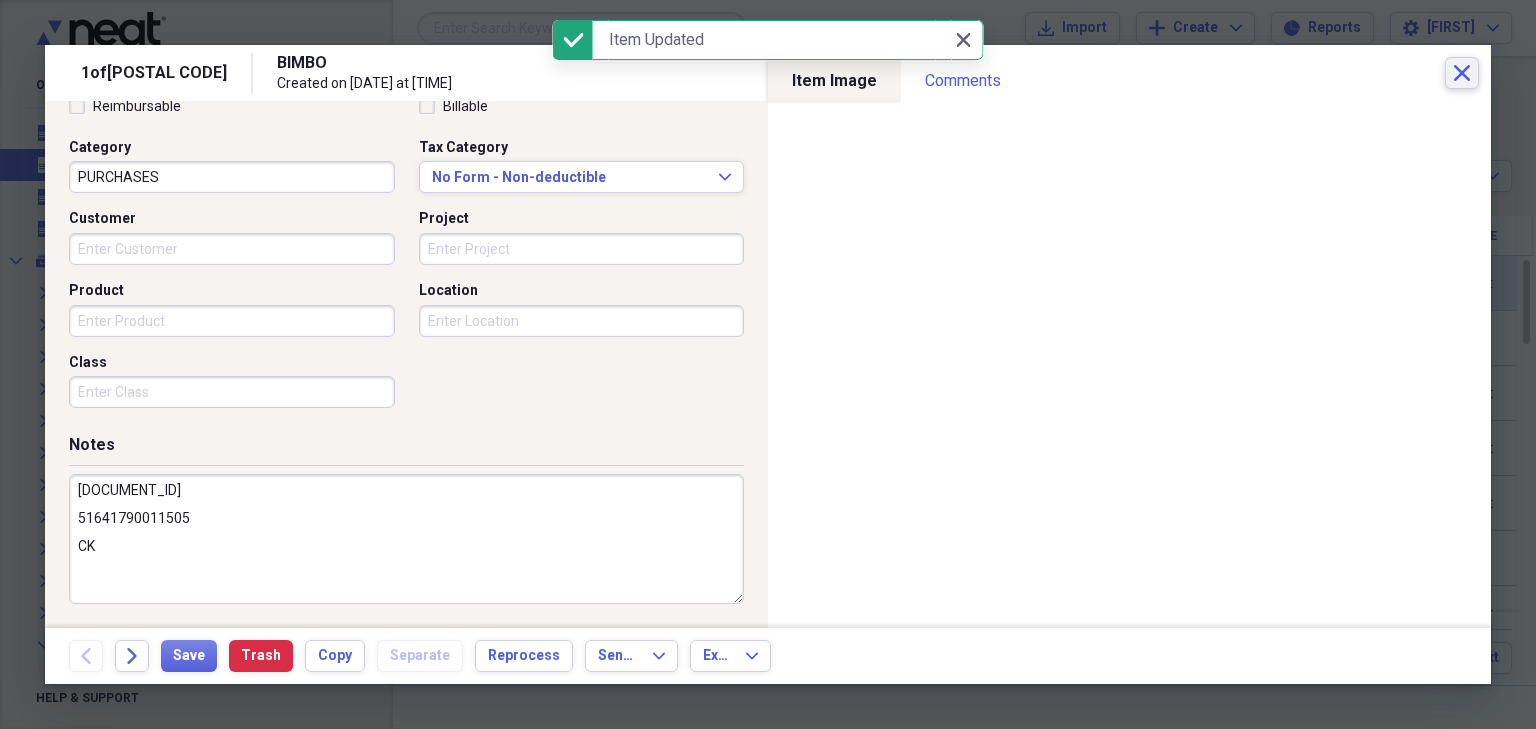 click on "Close" at bounding box center (1462, 73) 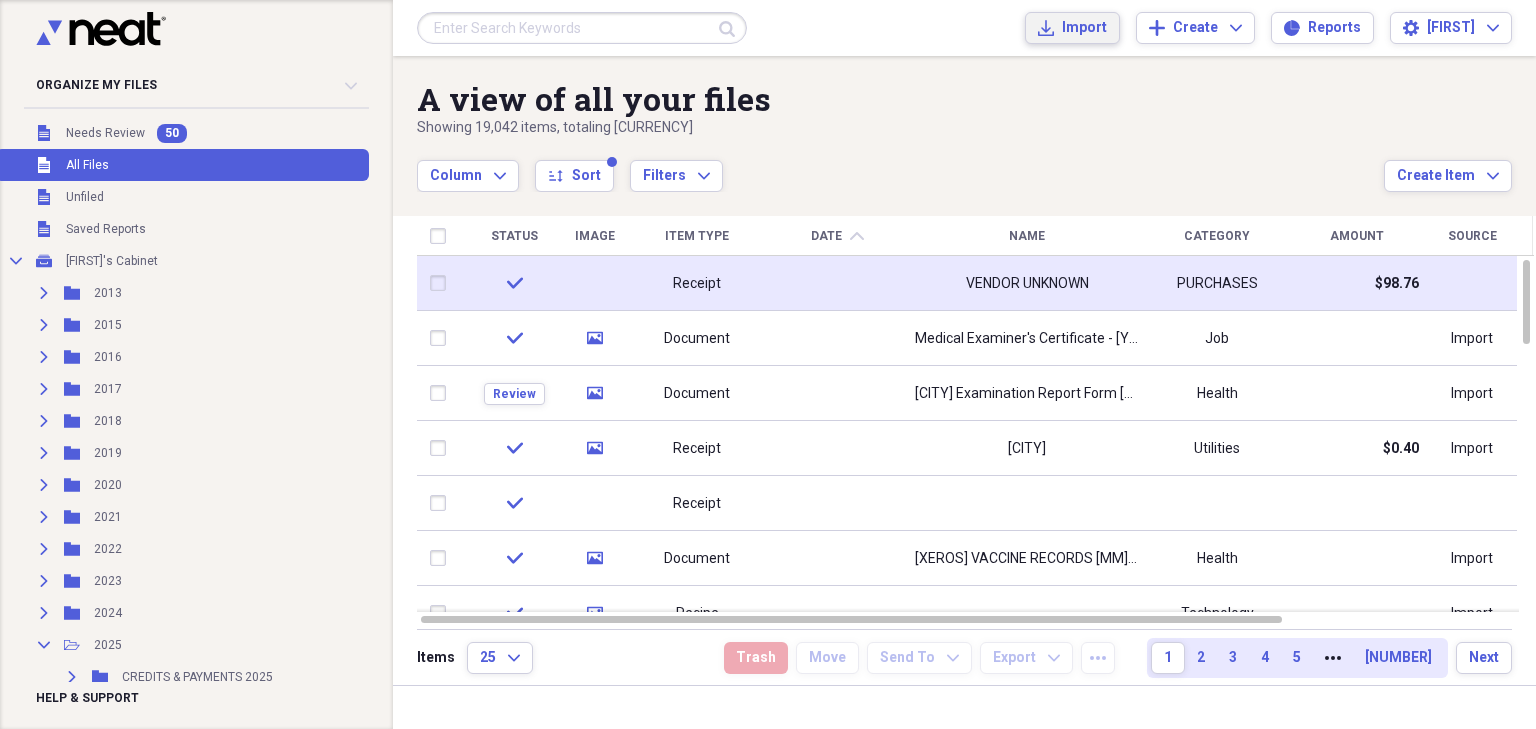 click on "Import Import" at bounding box center (1072, 28) 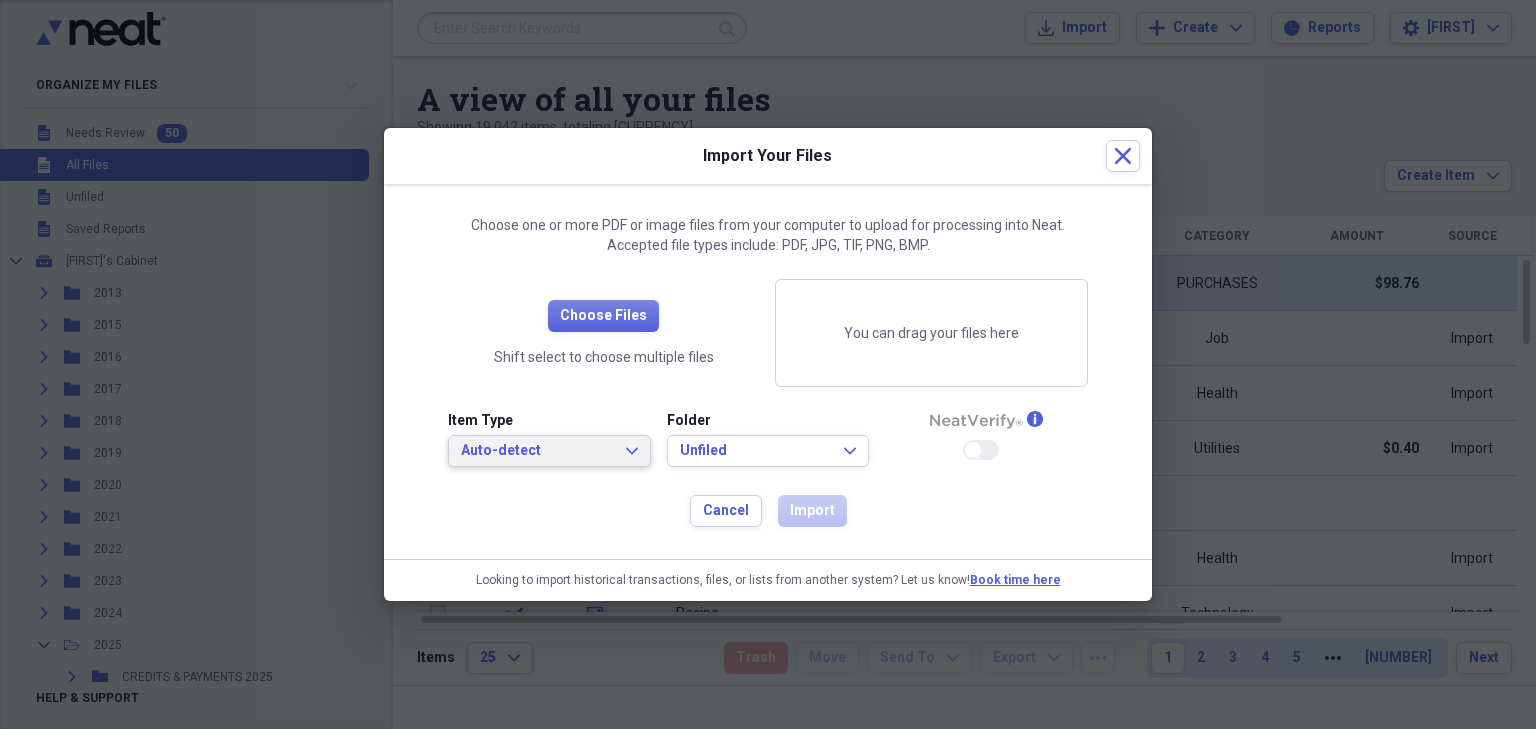click on "Auto-detect" at bounding box center [537, 451] 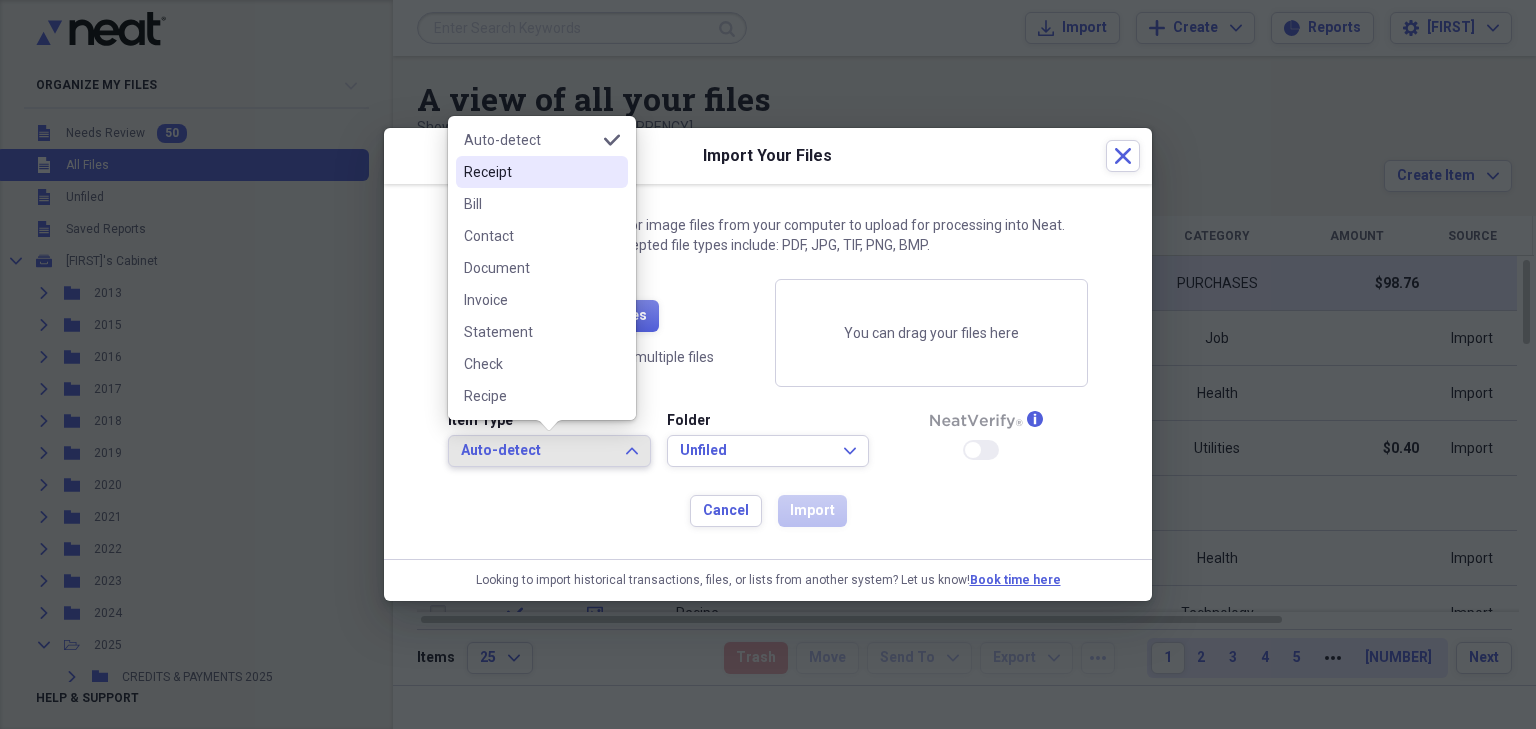 click on "Receipt" at bounding box center (542, 172) 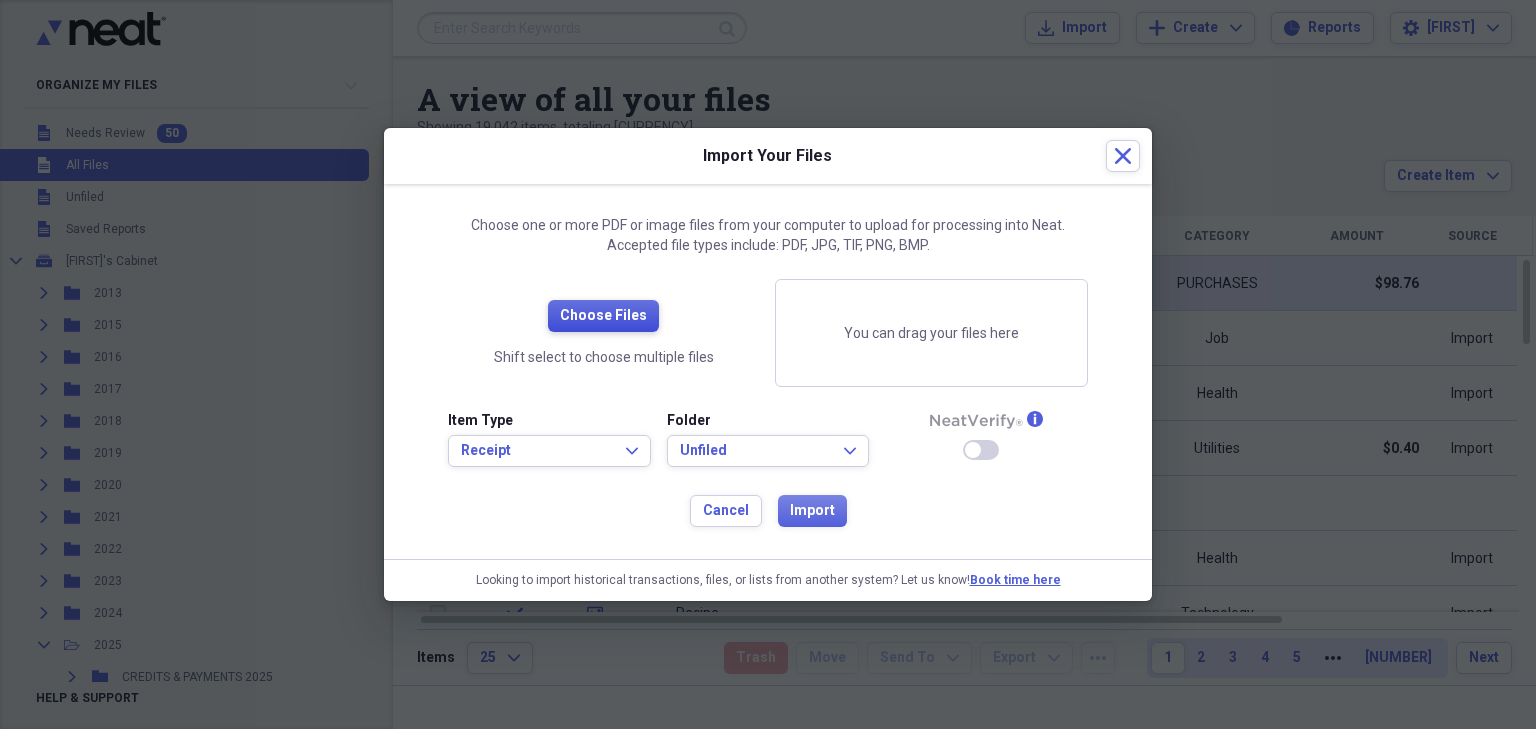 drag, startPoint x: 618, startPoint y: 285, endPoint x: 619, endPoint y: 314, distance: 29.017237 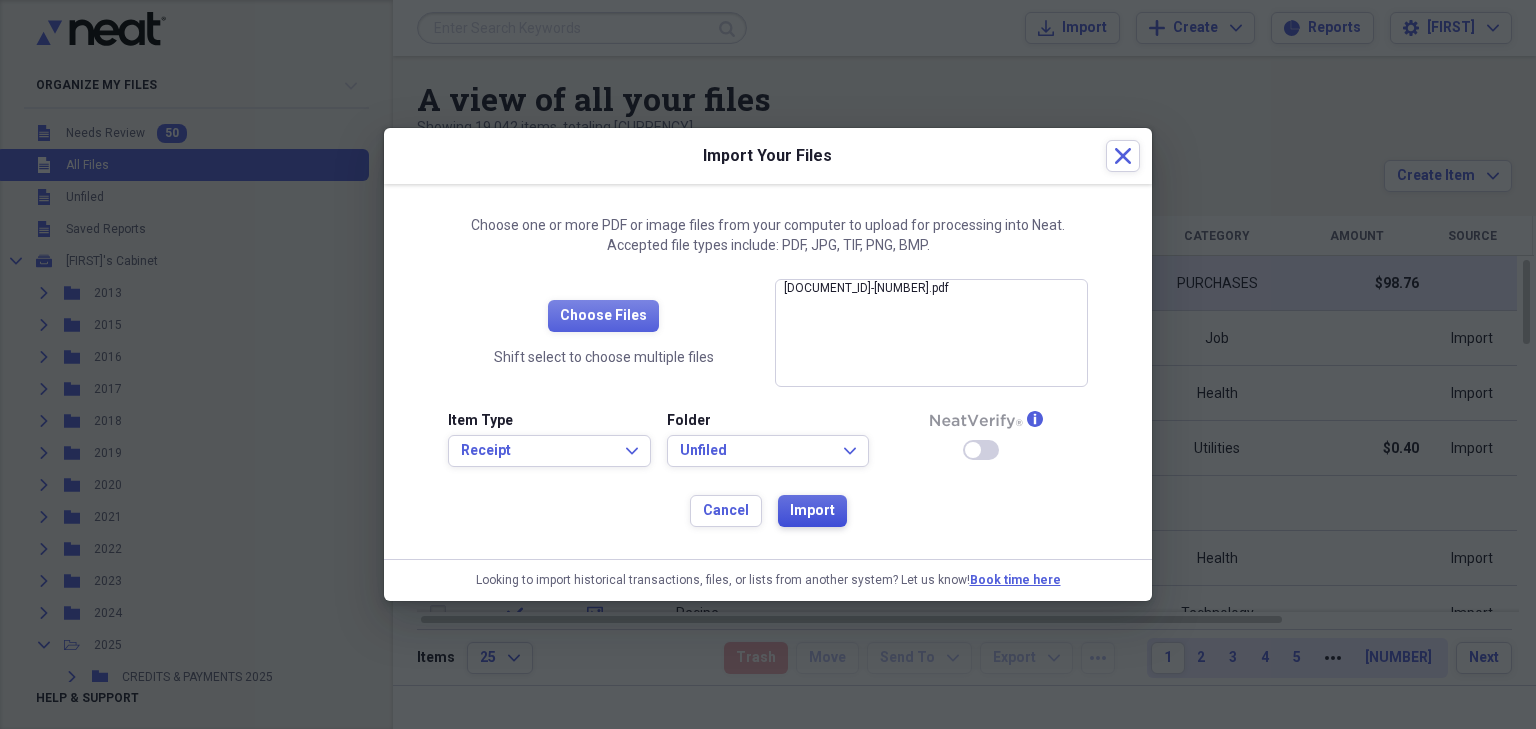 click on "Import" at bounding box center [812, 511] 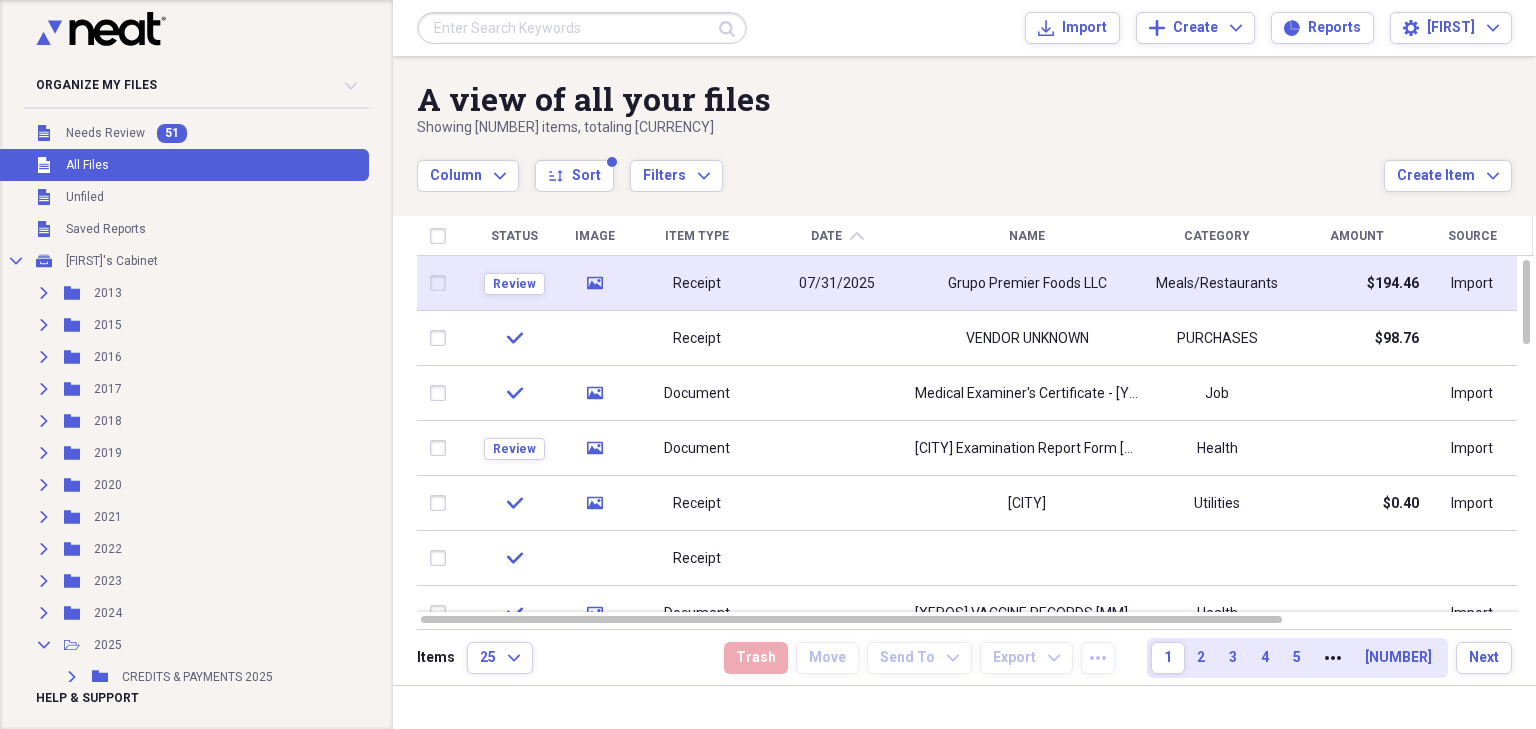 click on "Grupo Premier Foods LLC" at bounding box center [1027, 283] 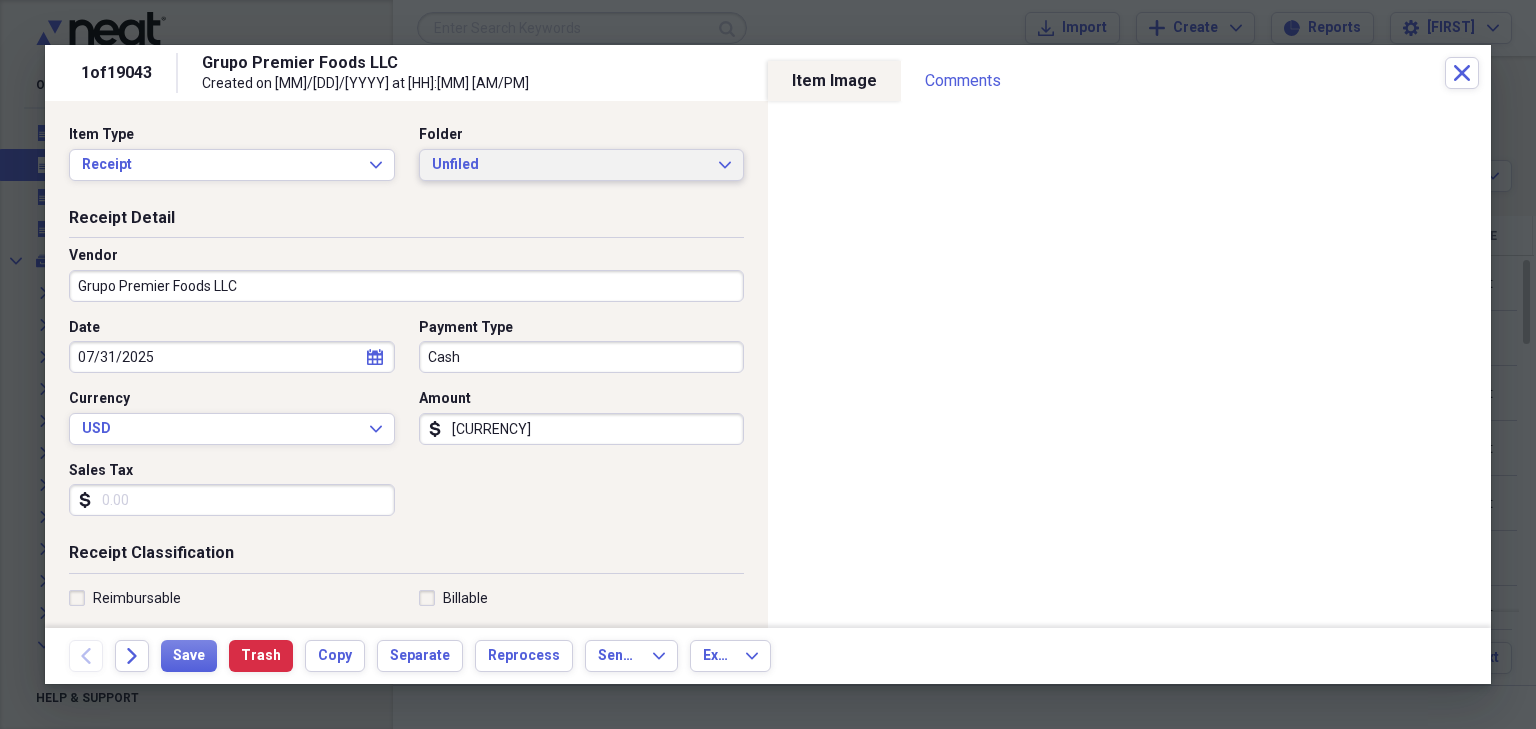 click on "Unfiled" at bounding box center [570, 165] 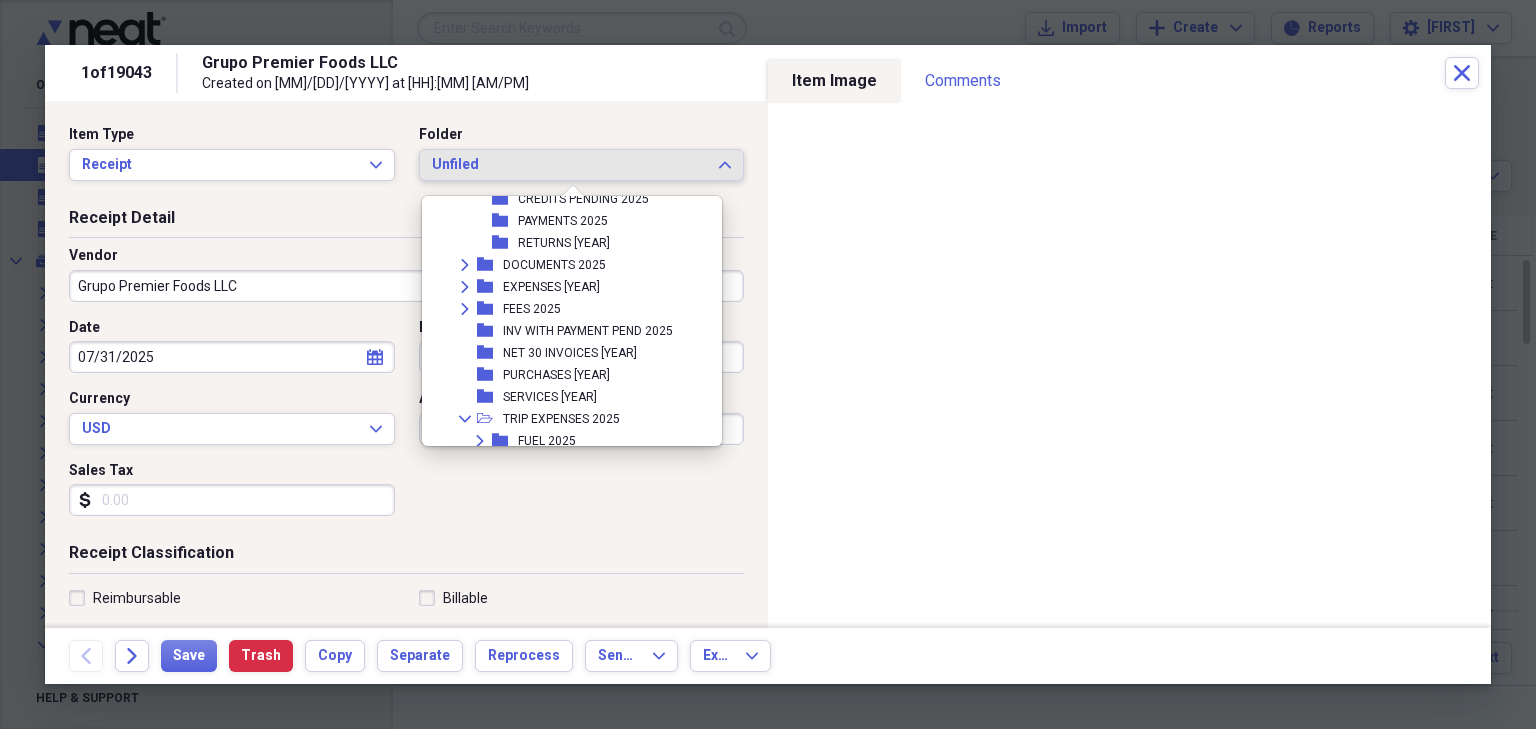 scroll, scrollTop: 403, scrollLeft: 0, axis: vertical 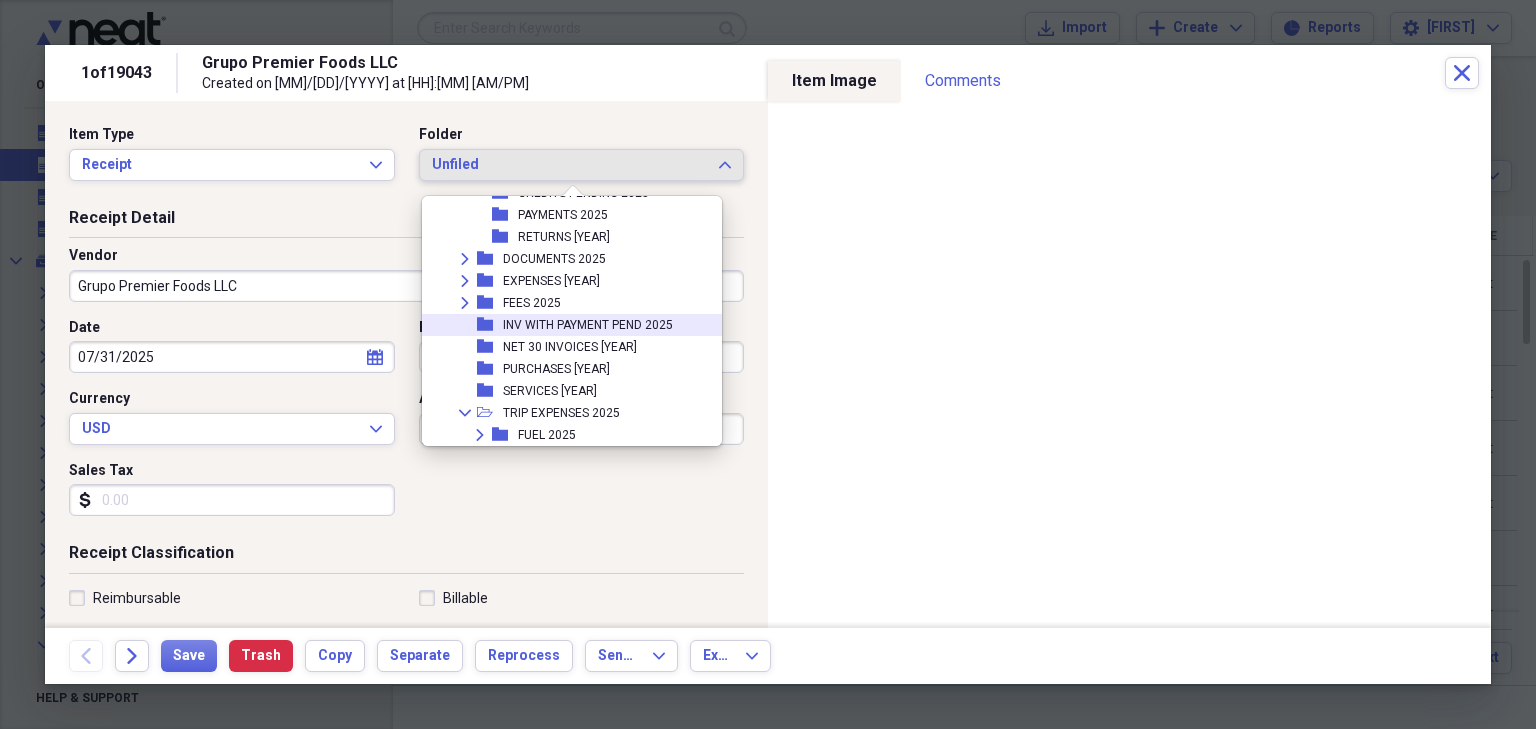 click on "folder INV WITH PAYMENT PEND [YEAR]" at bounding box center [564, 325] 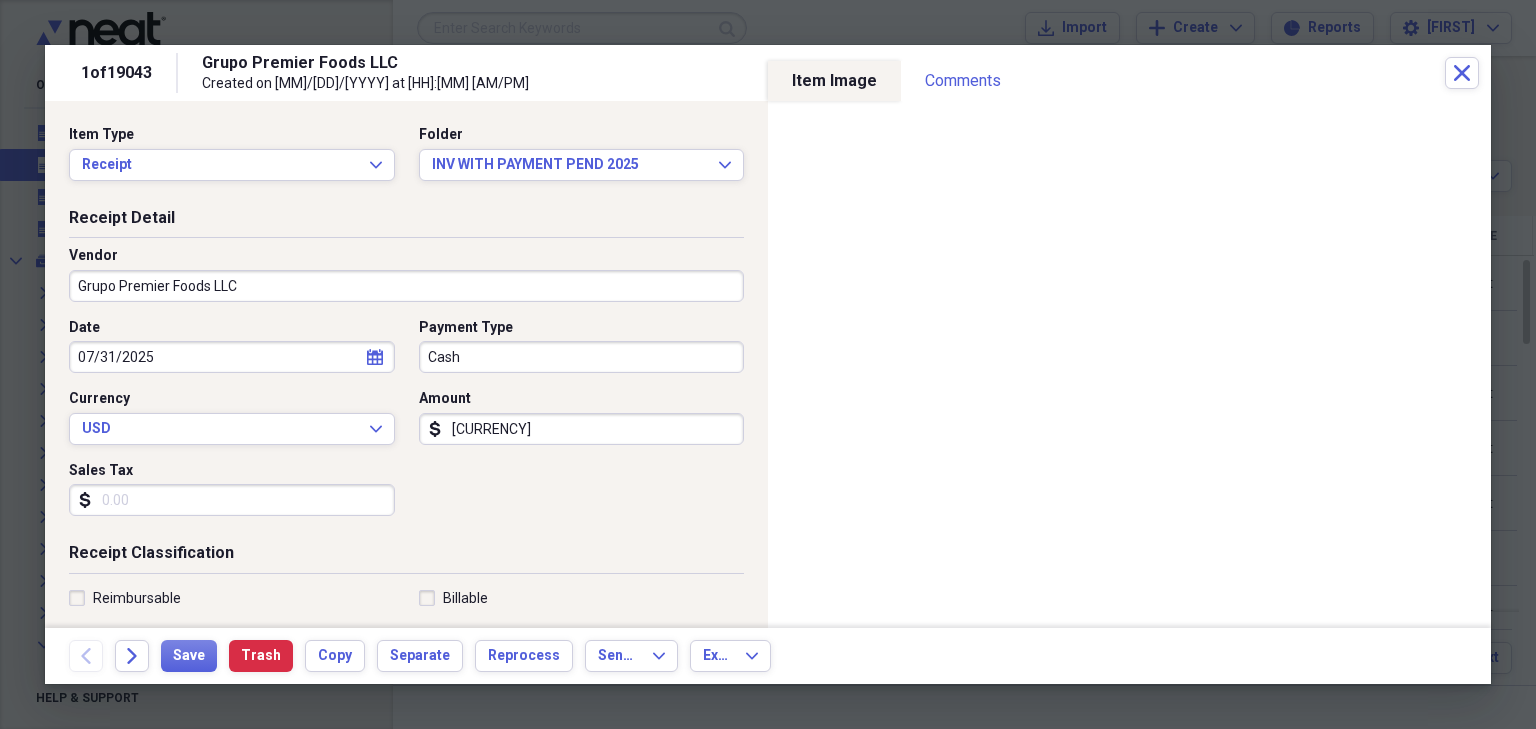 click on "Grupo Premier Foods LLC" at bounding box center [406, 286] 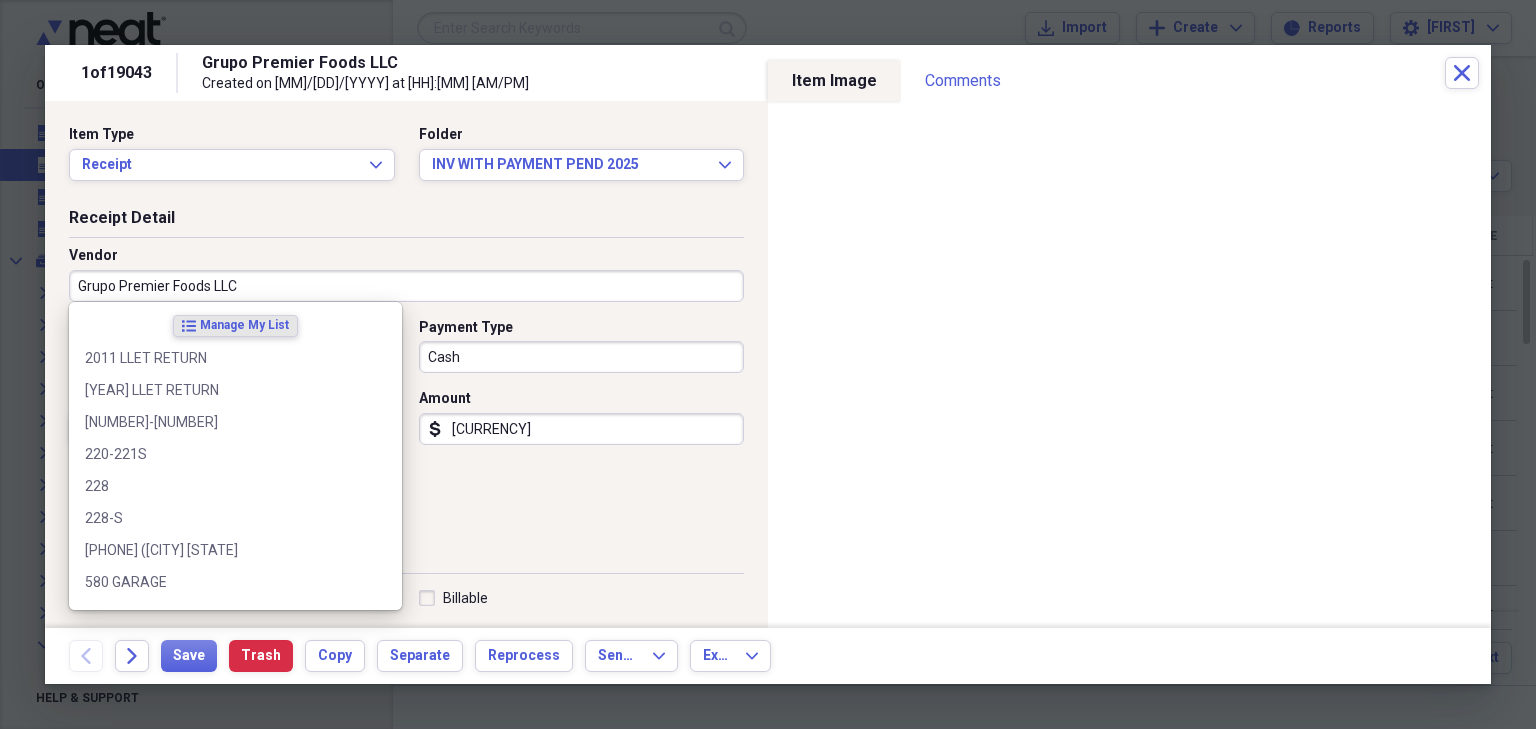click on "Grupo Premier Foods LLC" at bounding box center [406, 286] 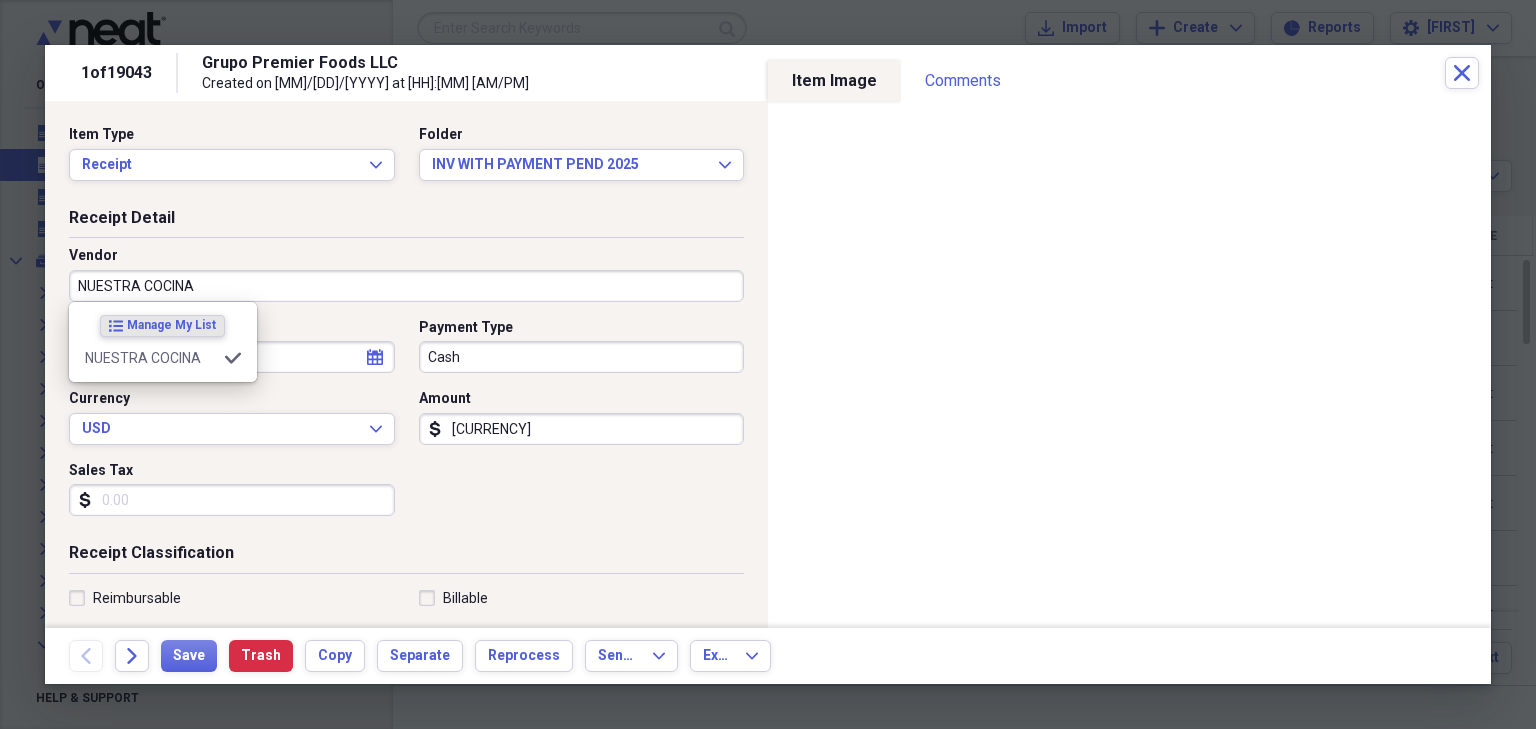type on "NUESTRA COCINA" 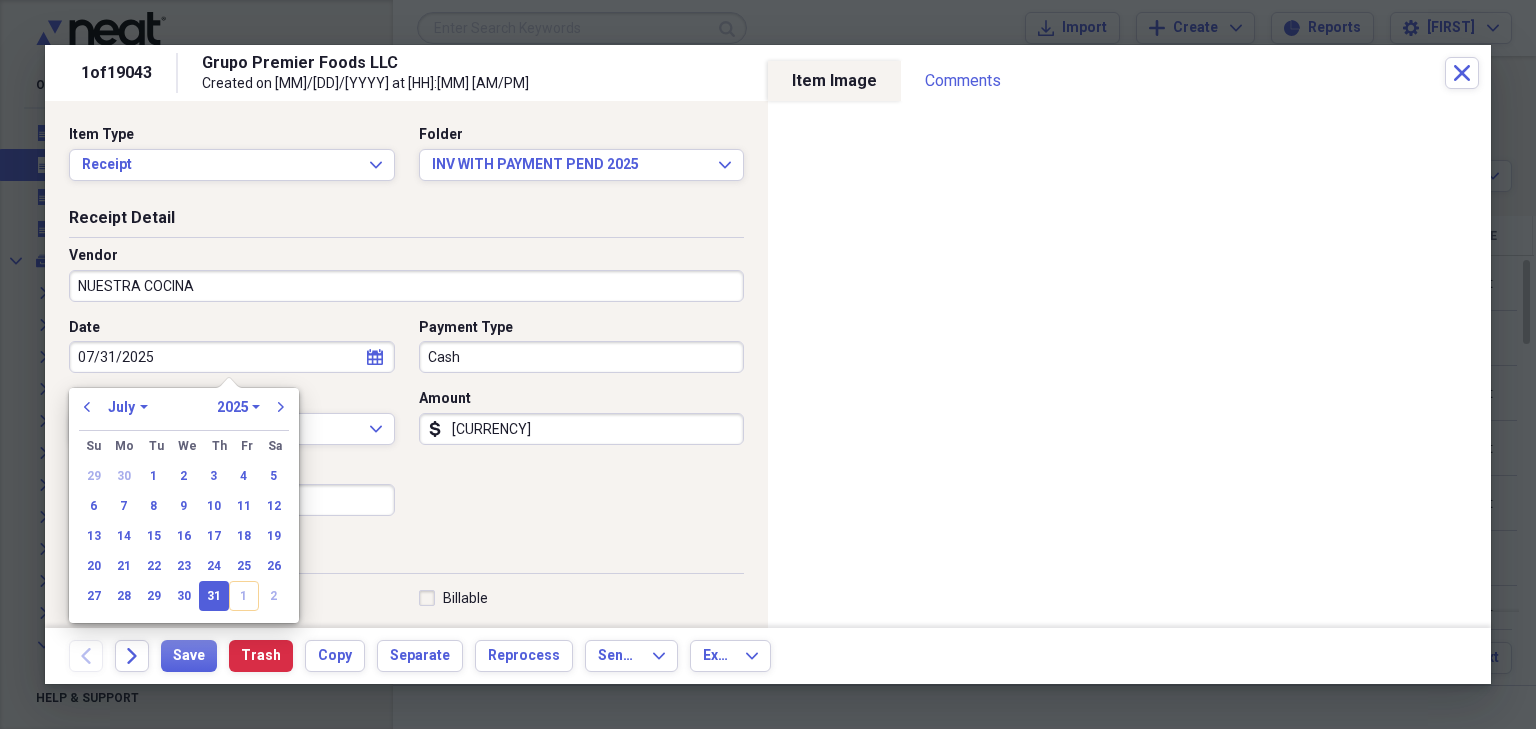 type 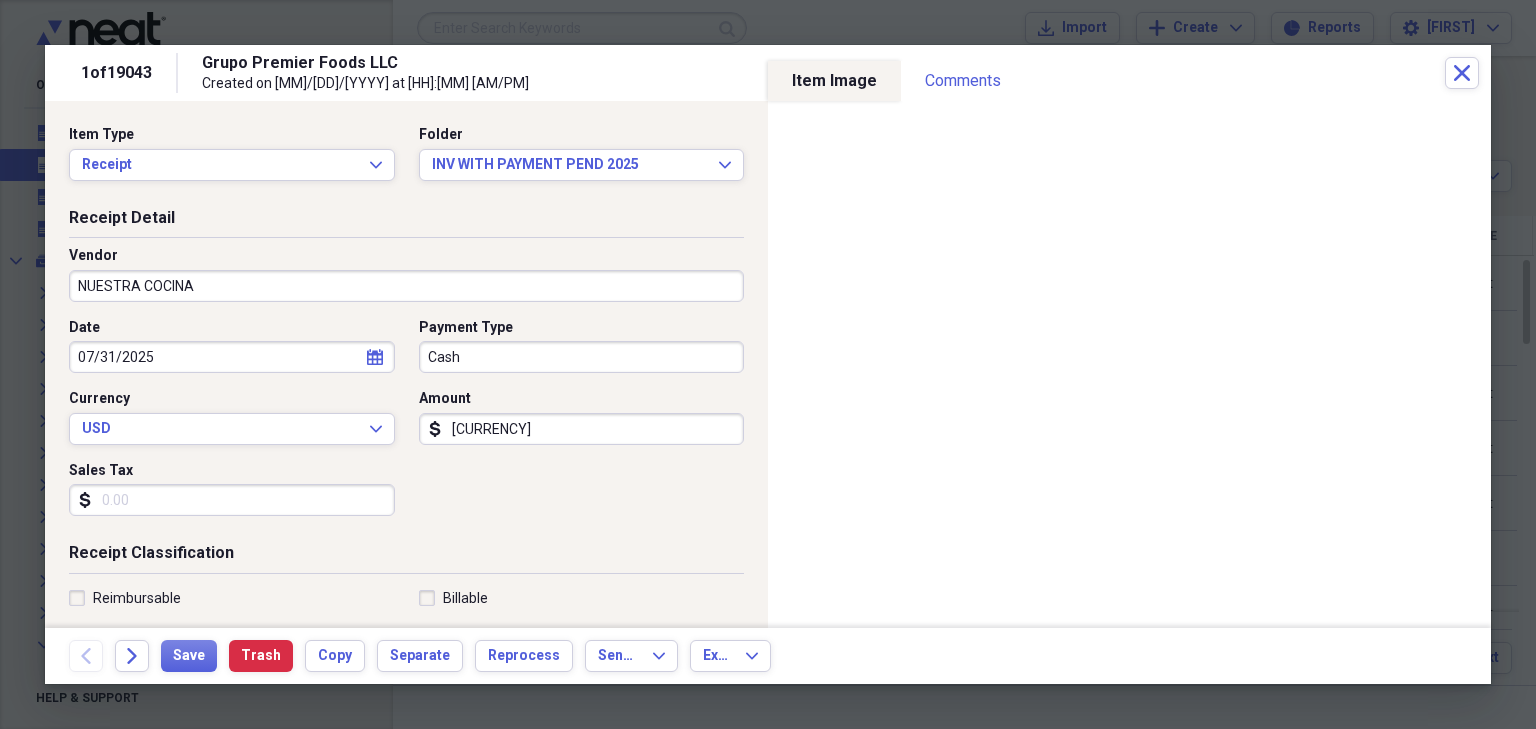 type 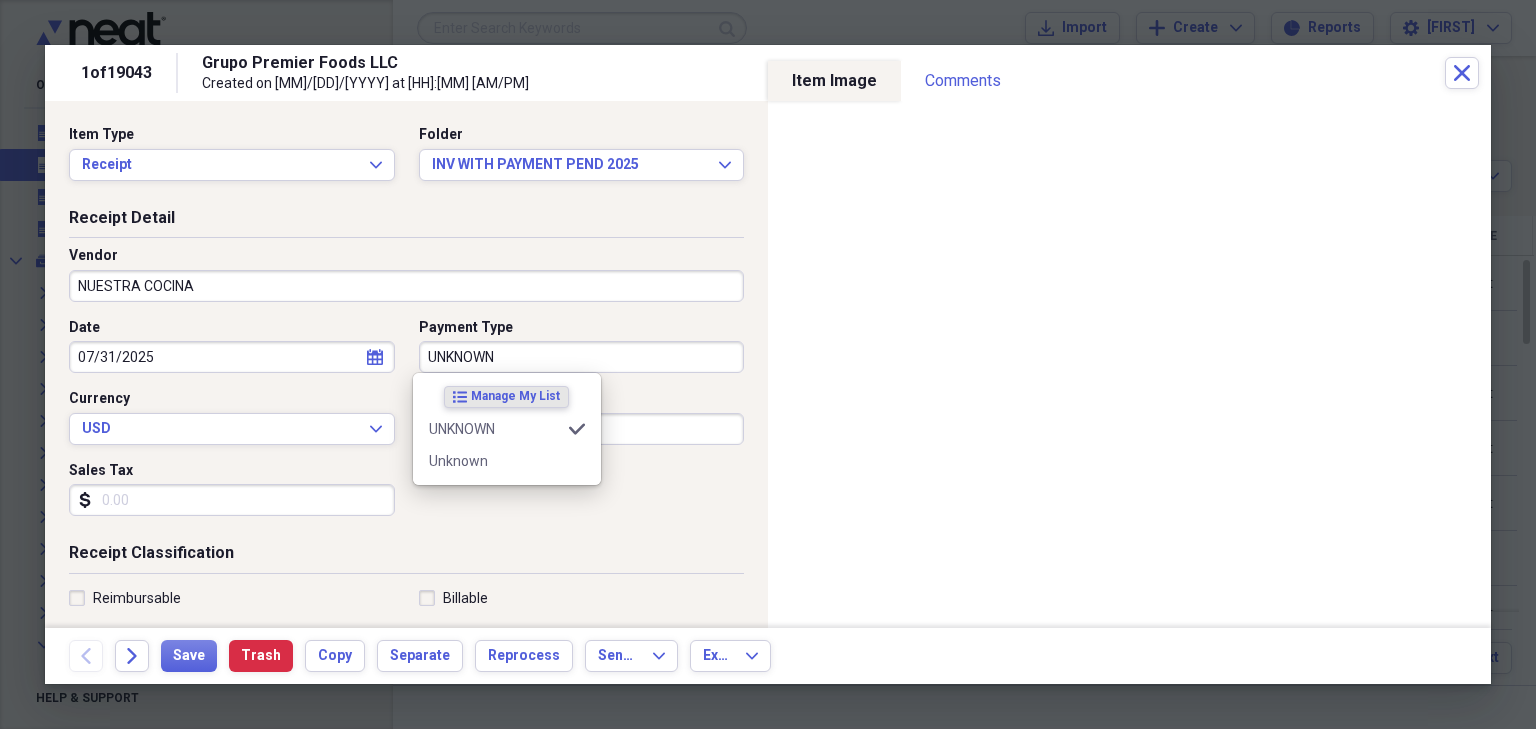type on "UNKNOWN" 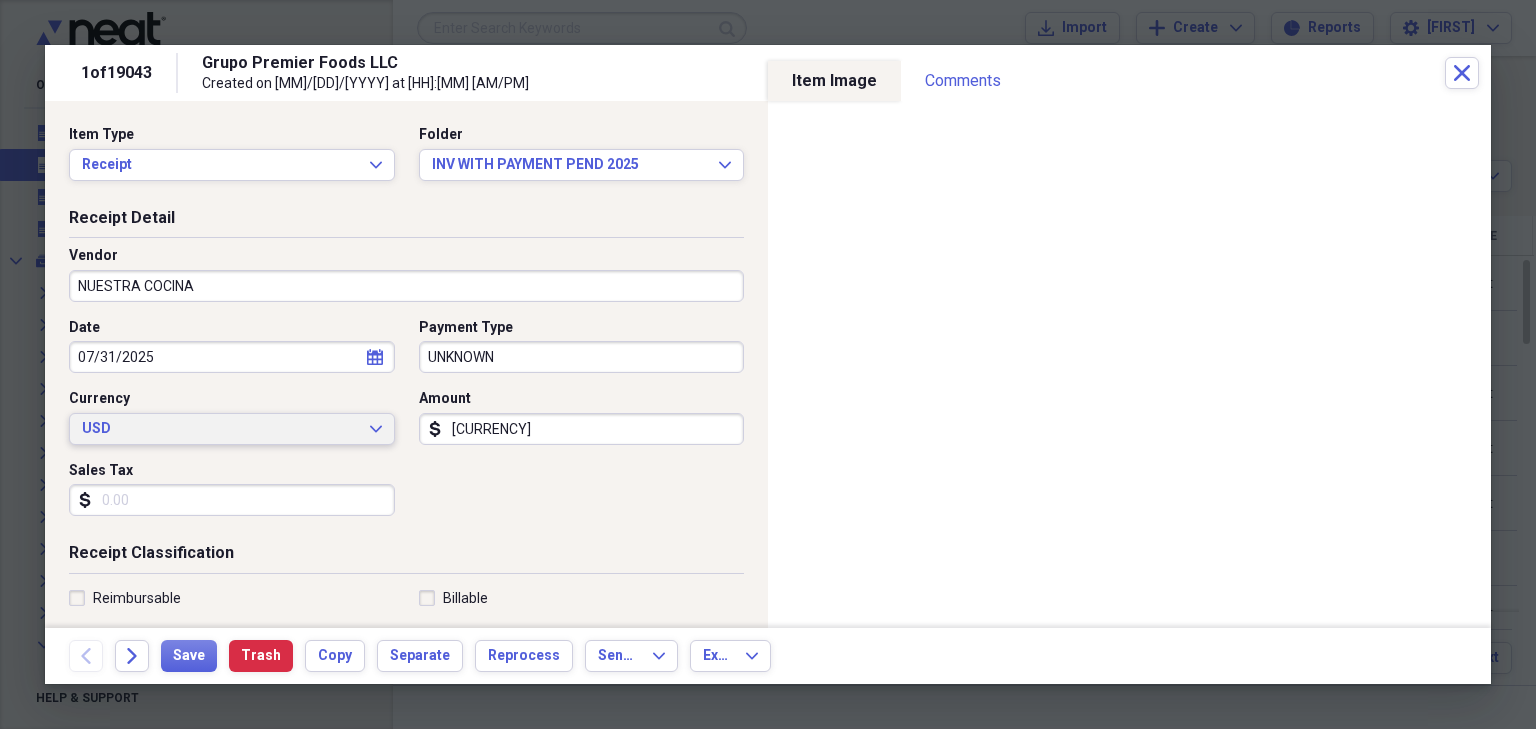 type 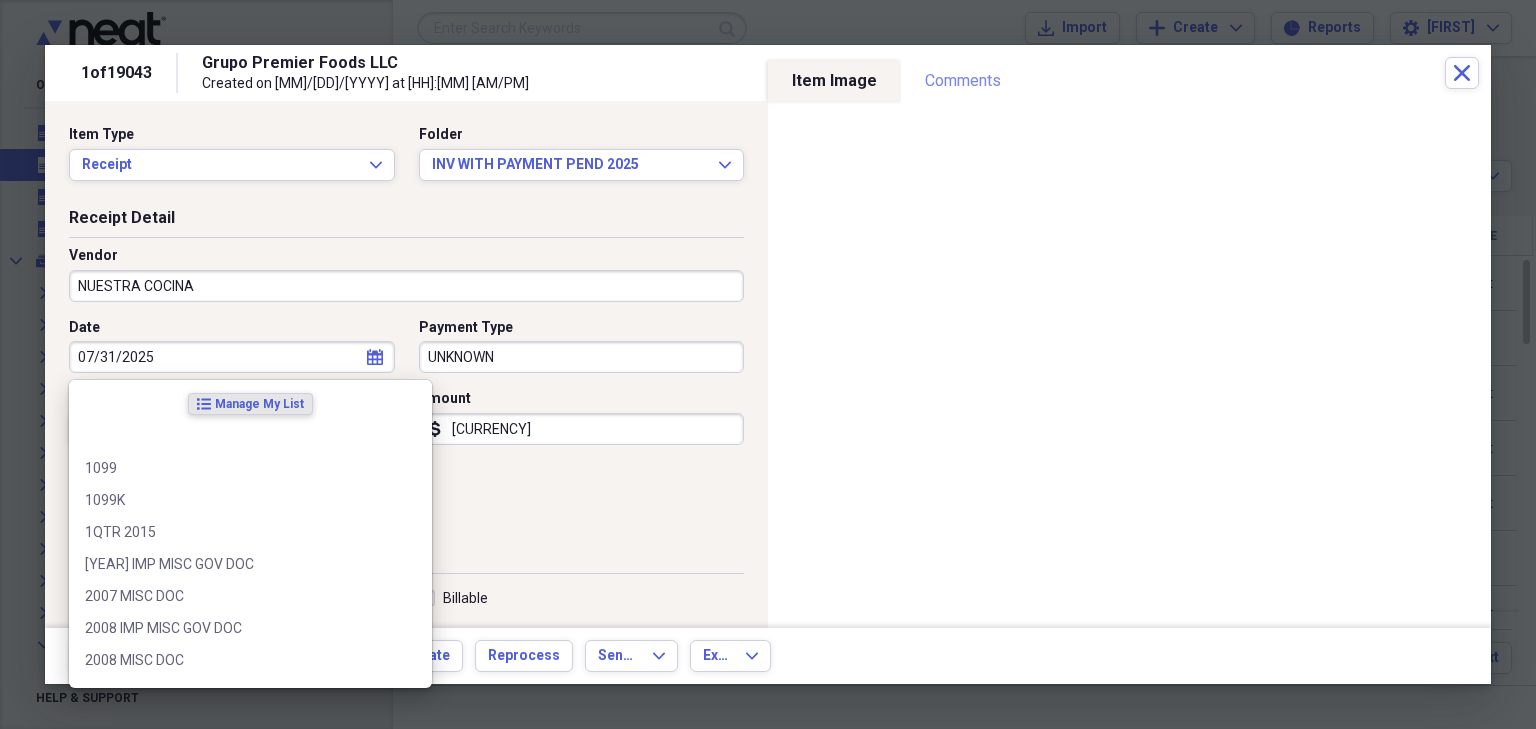 scroll, scrollTop: 304, scrollLeft: 0, axis: vertical 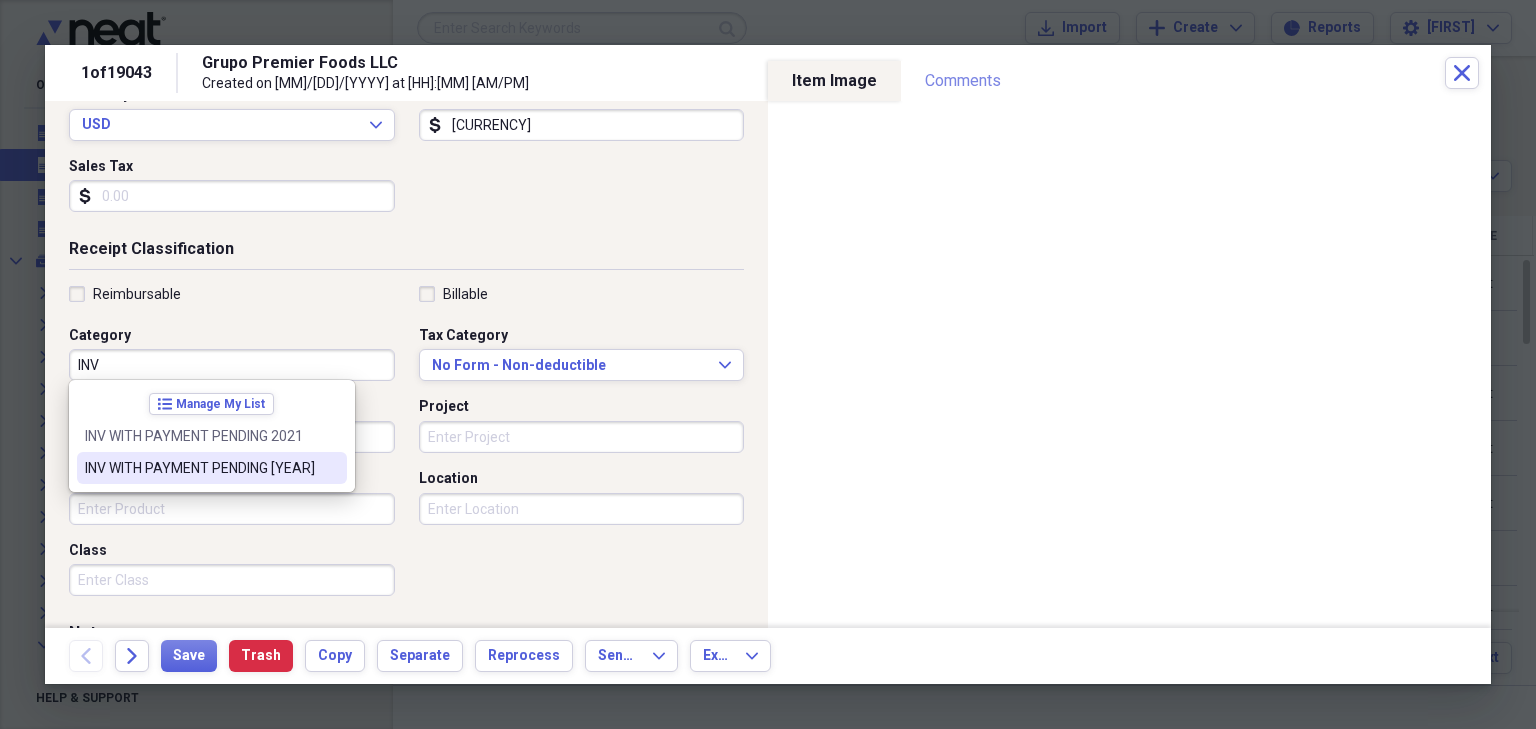 type on "INV WITH PAYMENT PENDING [YEAR]" 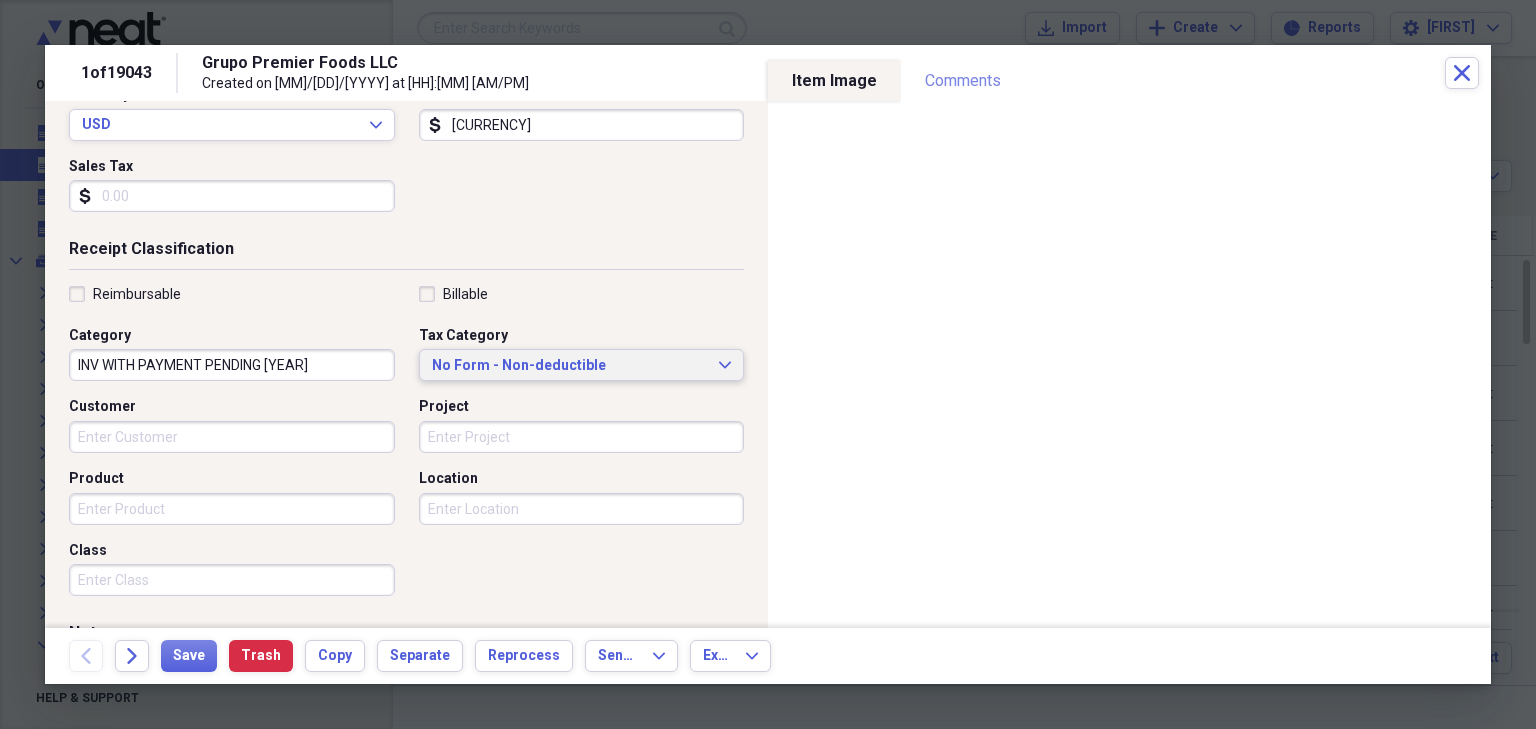 type 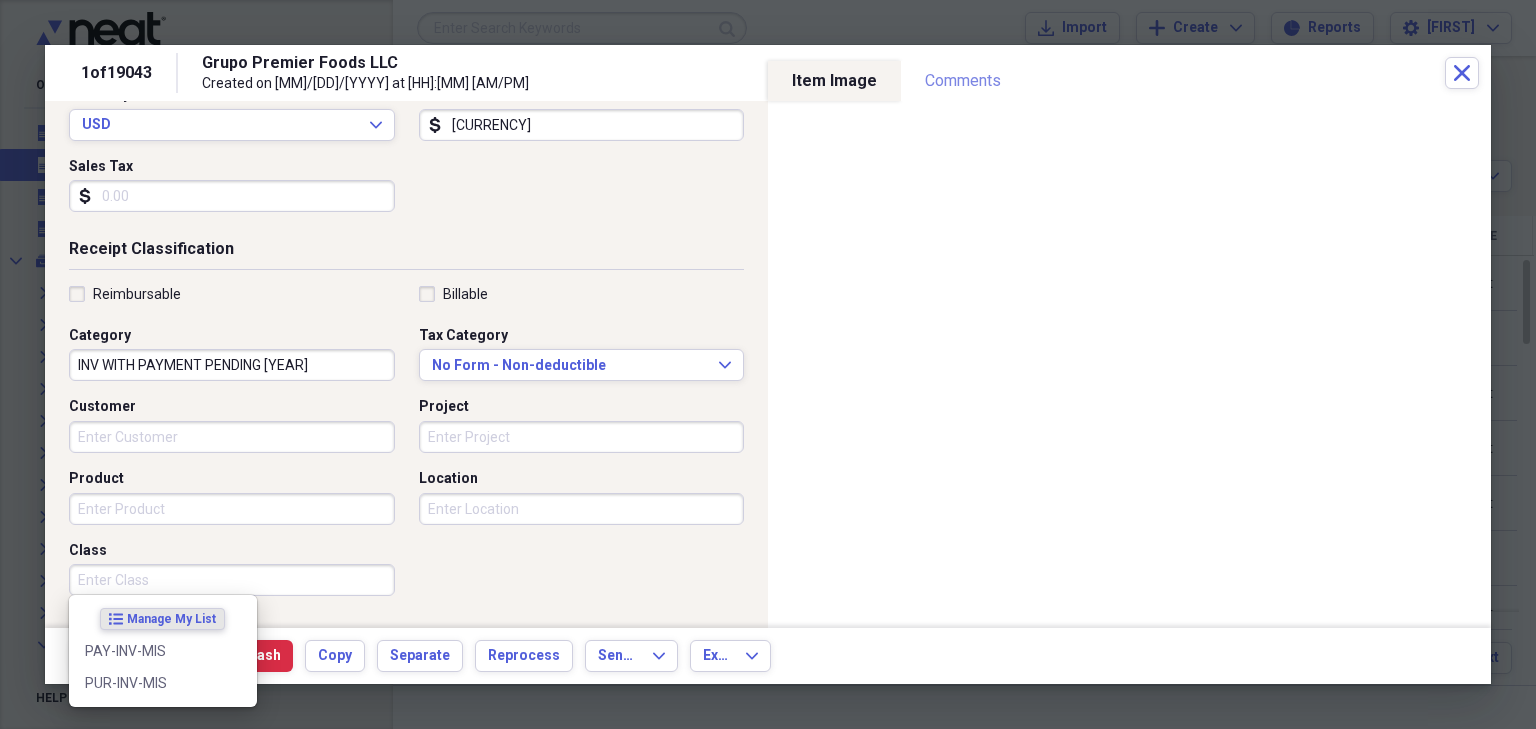 scroll, scrollTop: 492, scrollLeft: 0, axis: vertical 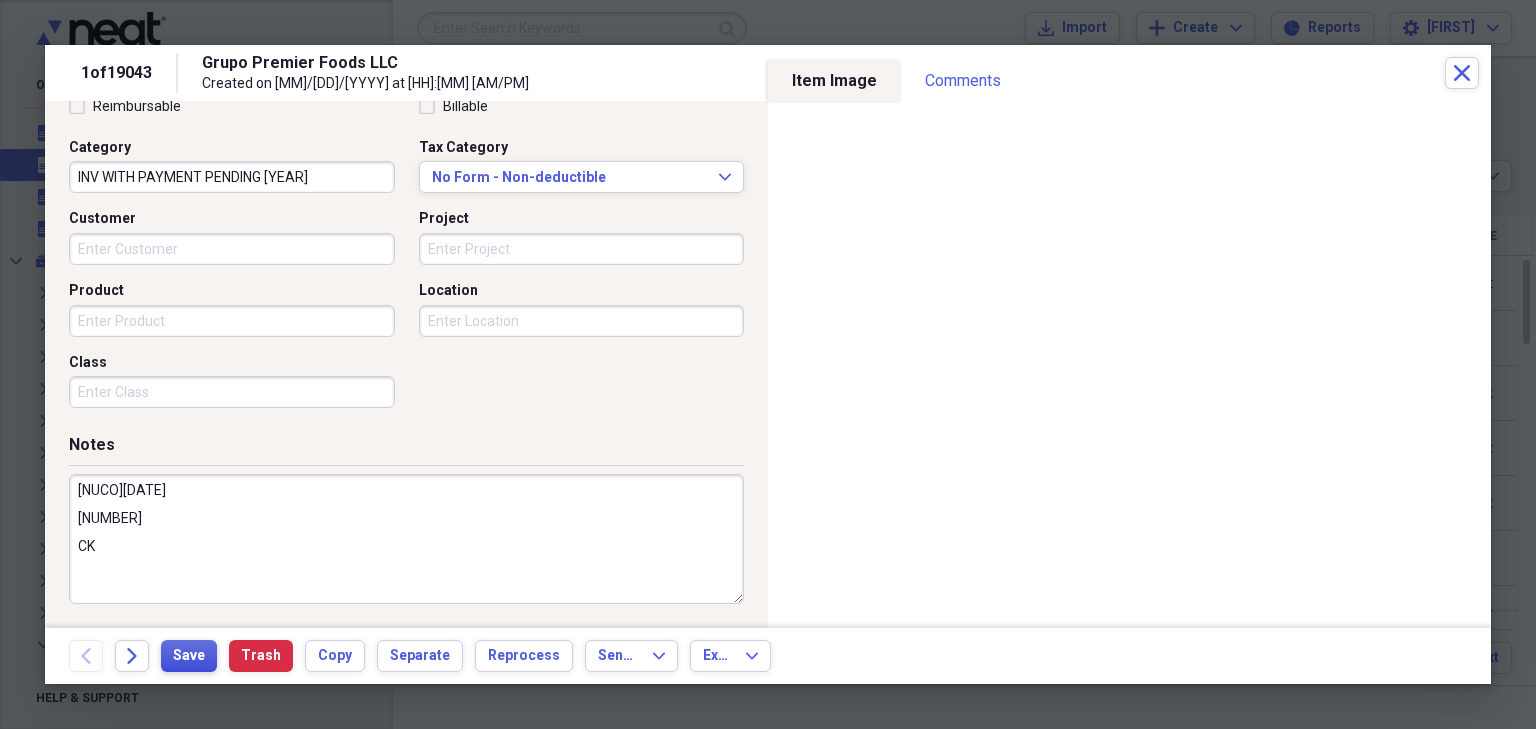 type on "[NUCO][DATE]
[NUMBER]
CK" 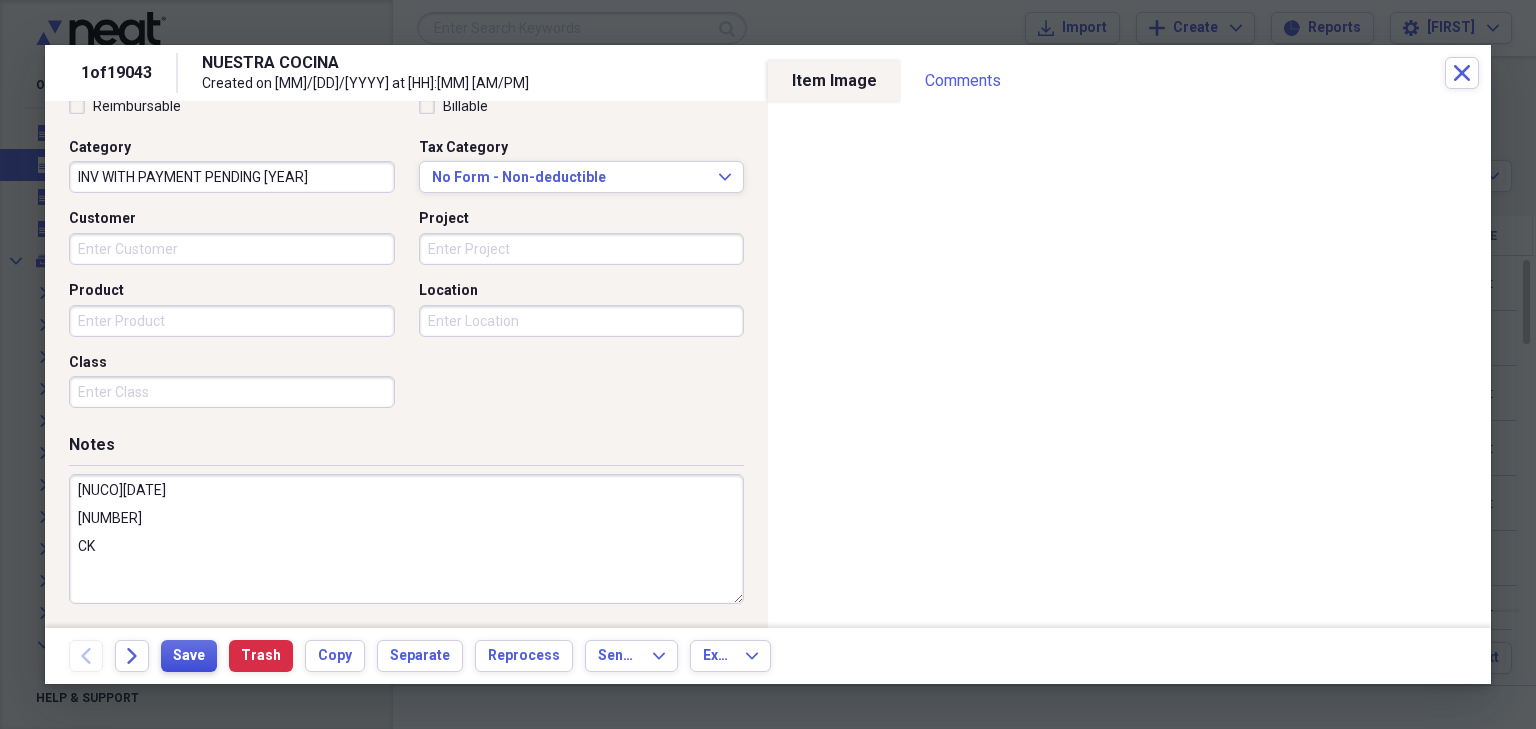 click on "Save" at bounding box center [189, 656] 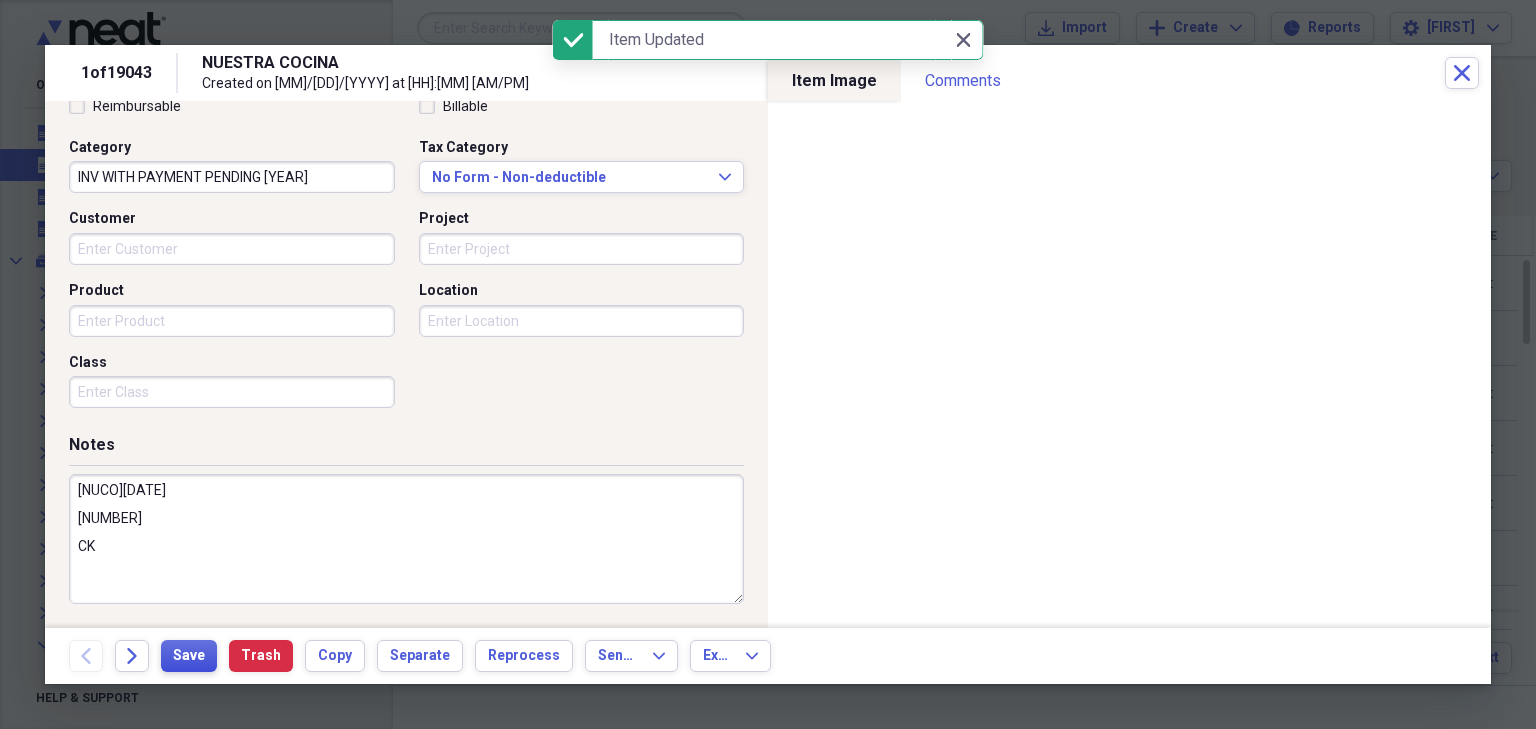 click on "Save" at bounding box center (189, 656) 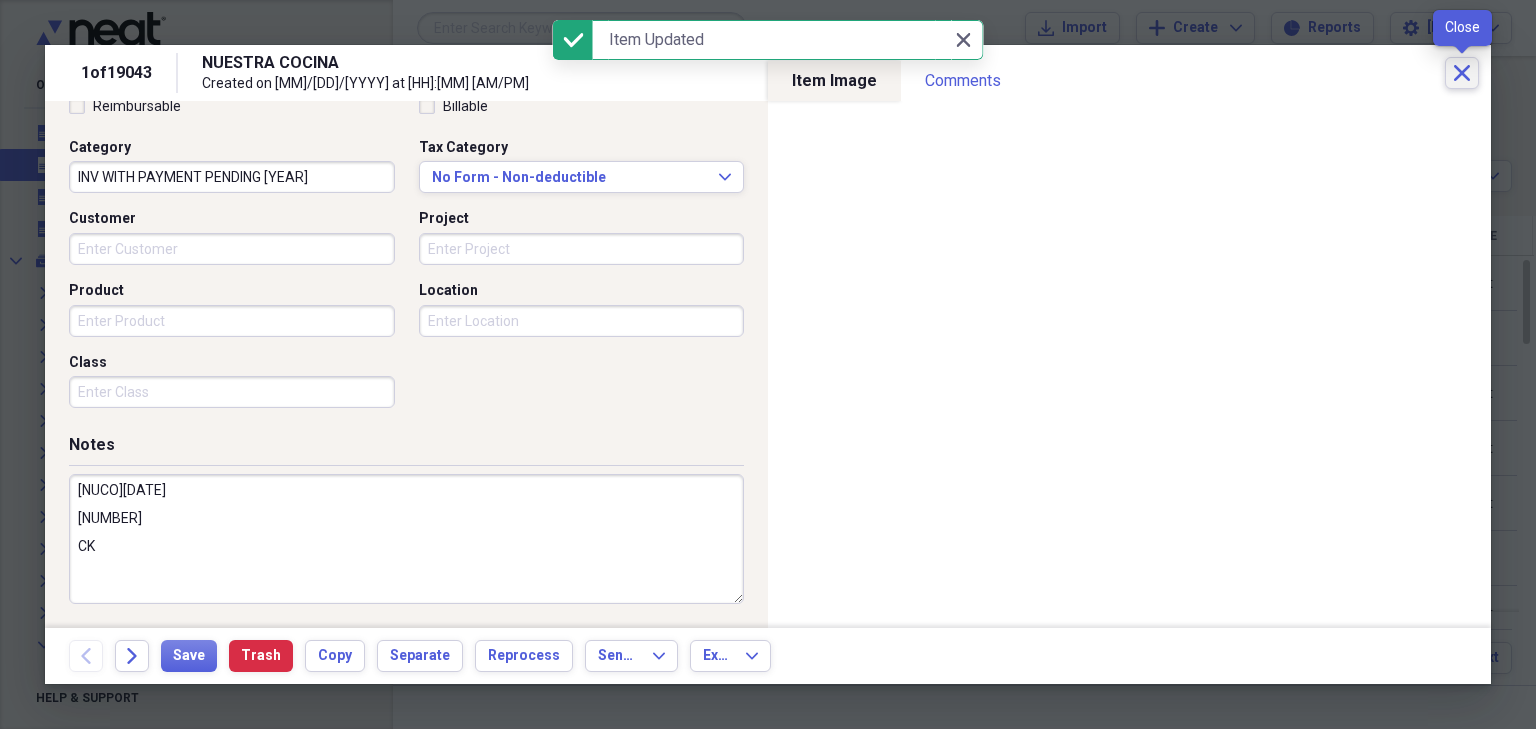 click on "Close" 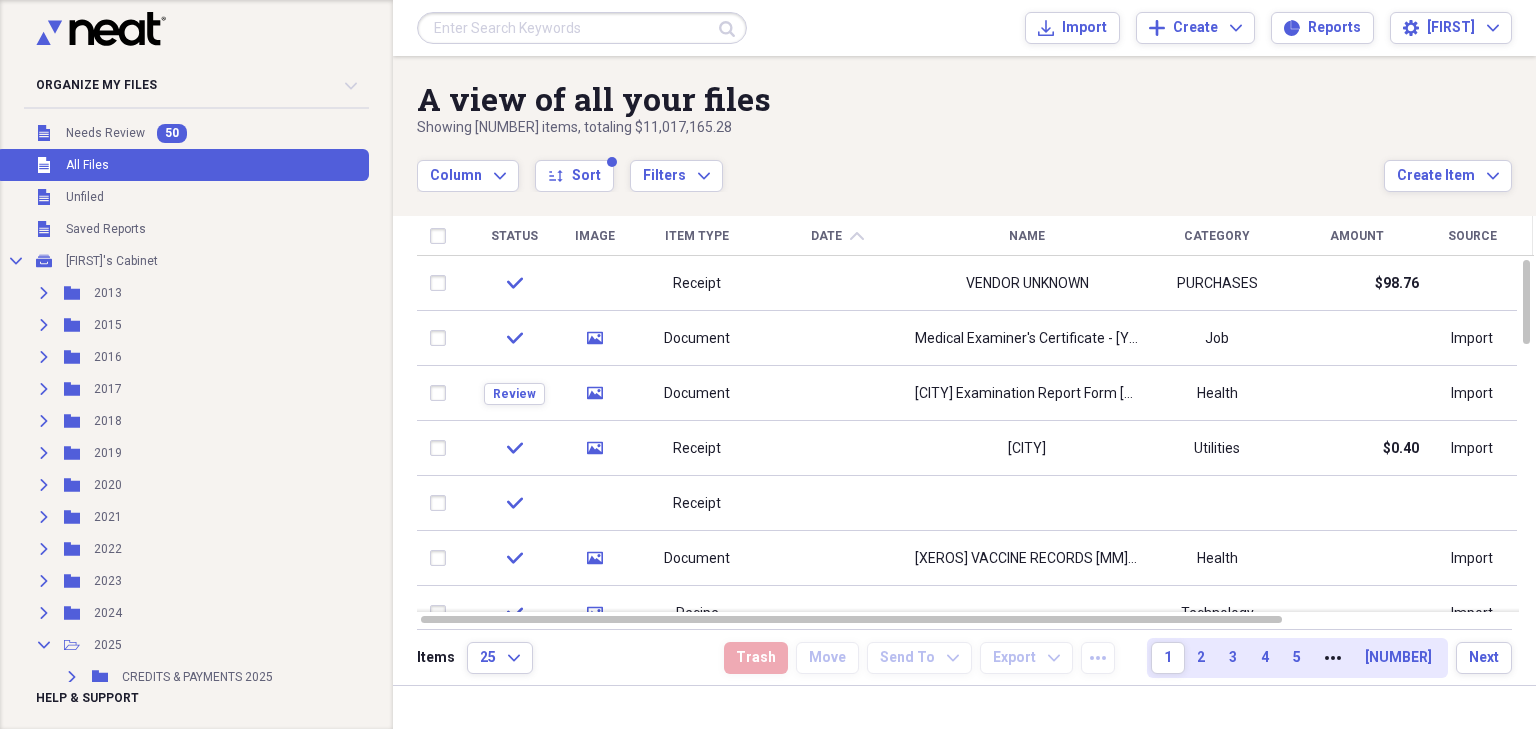 click at bounding box center [582, 28] 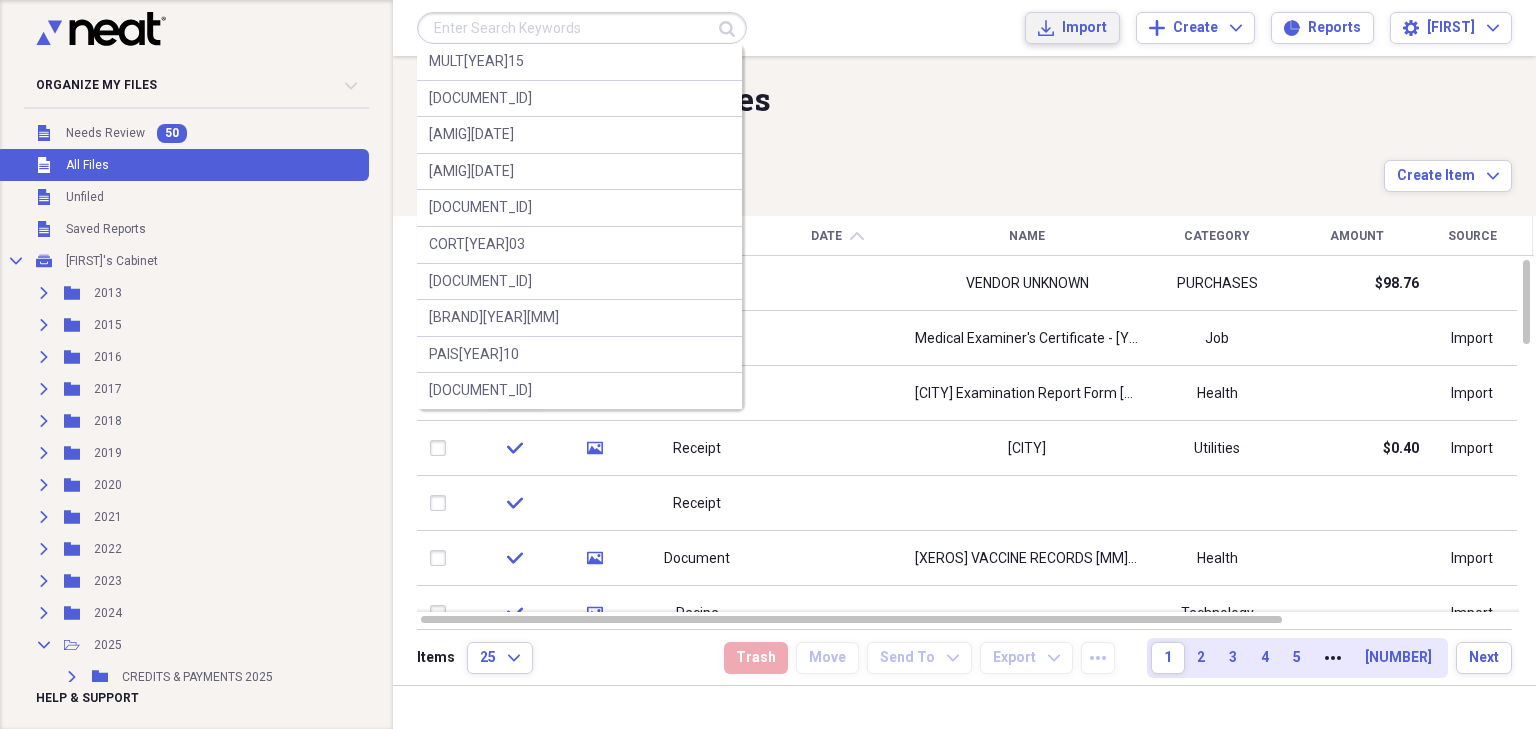 click on "Import Import" at bounding box center (1072, 28) 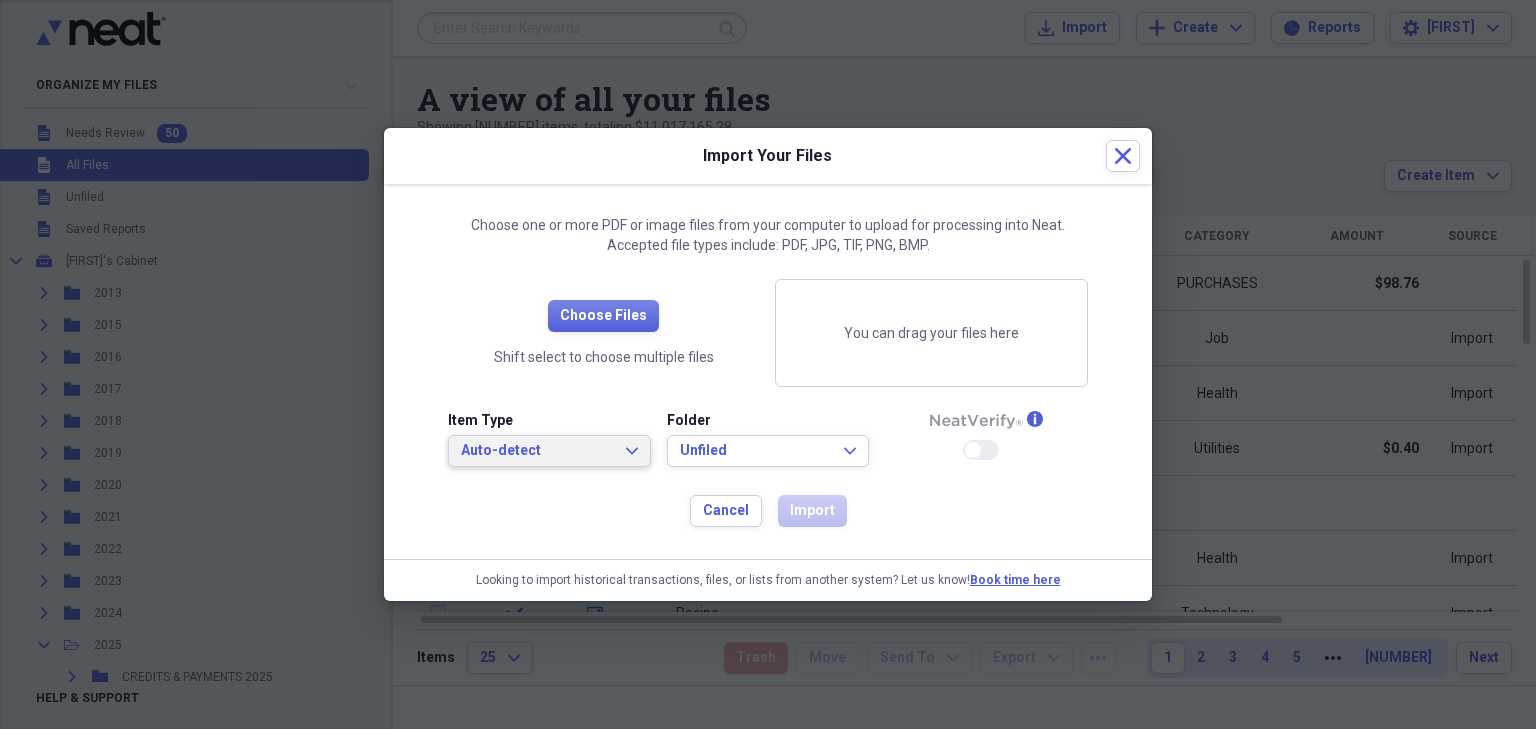 drag, startPoint x: 600, startPoint y: 452, endPoint x: 596, endPoint y: 424, distance: 28.284271 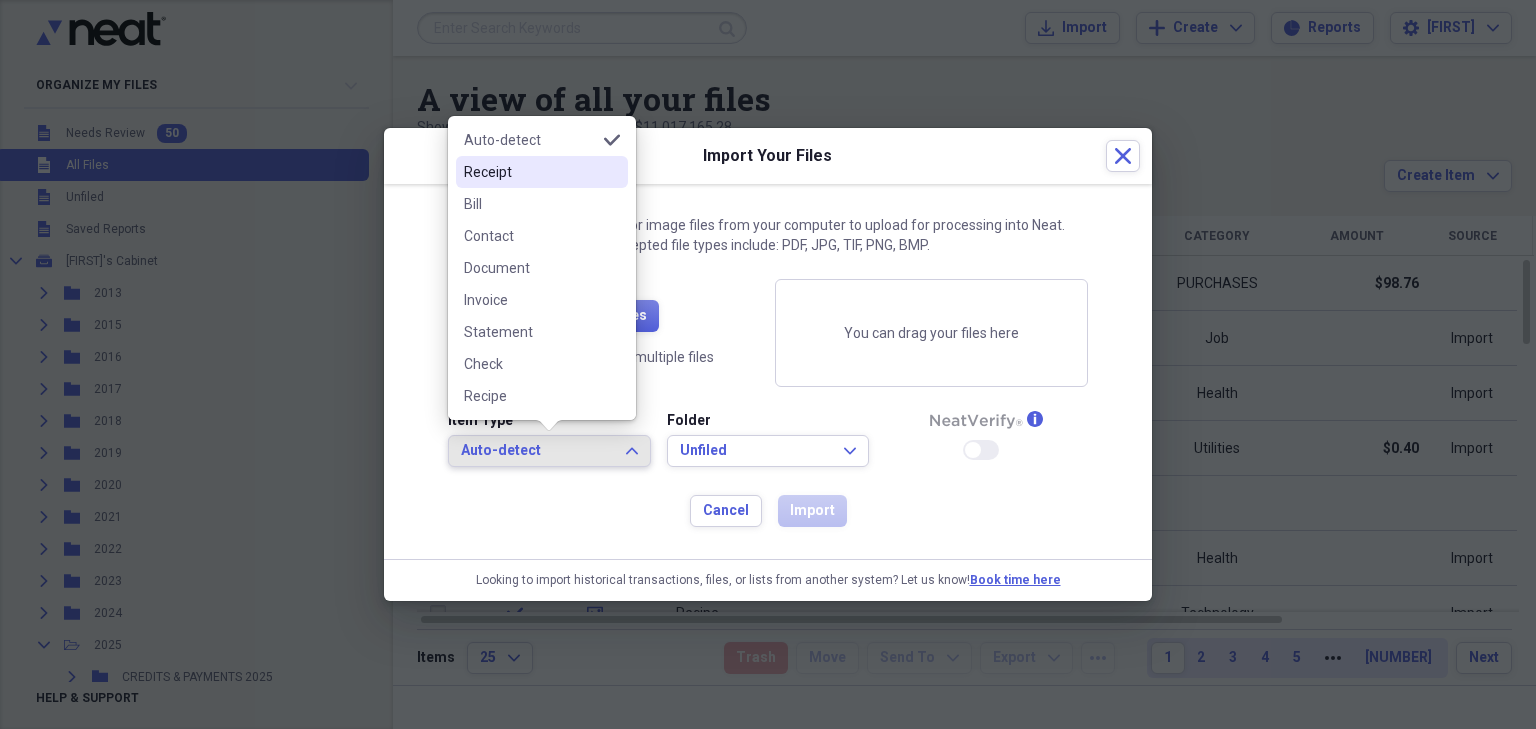 click on "Receipt" at bounding box center (530, 172) 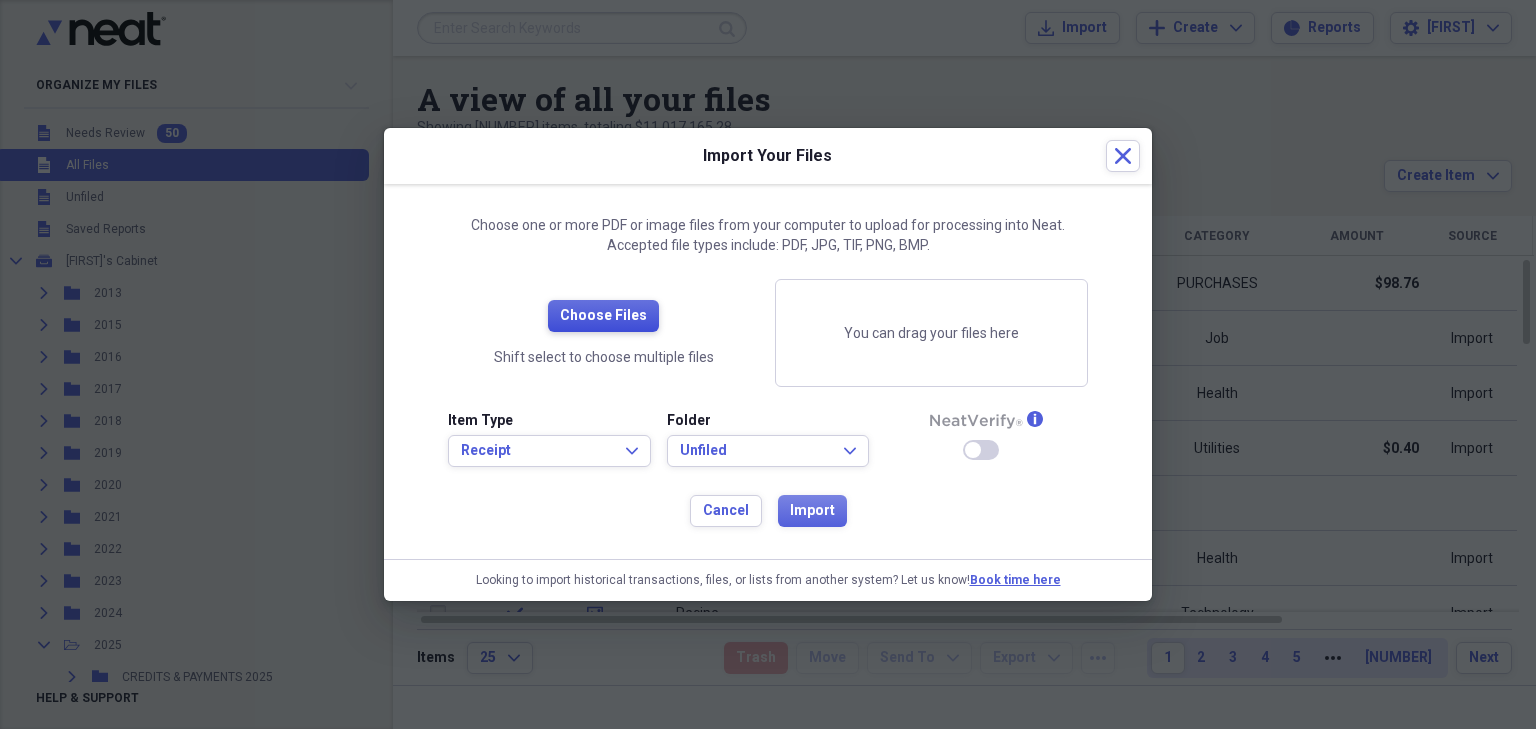 click on "Choose Files" at bounding box center (603, 316) 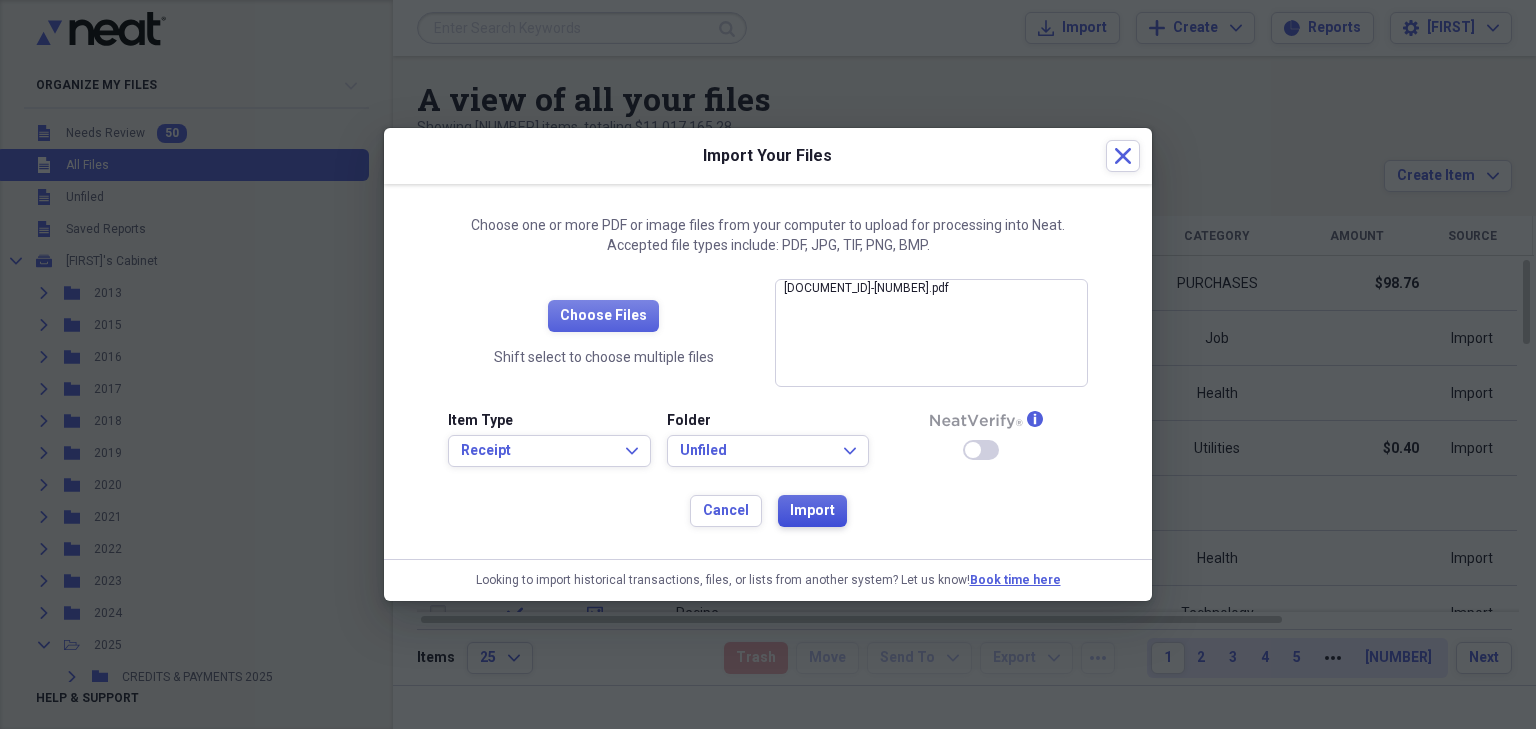 click on "Import" at bounding box center (812, 511) 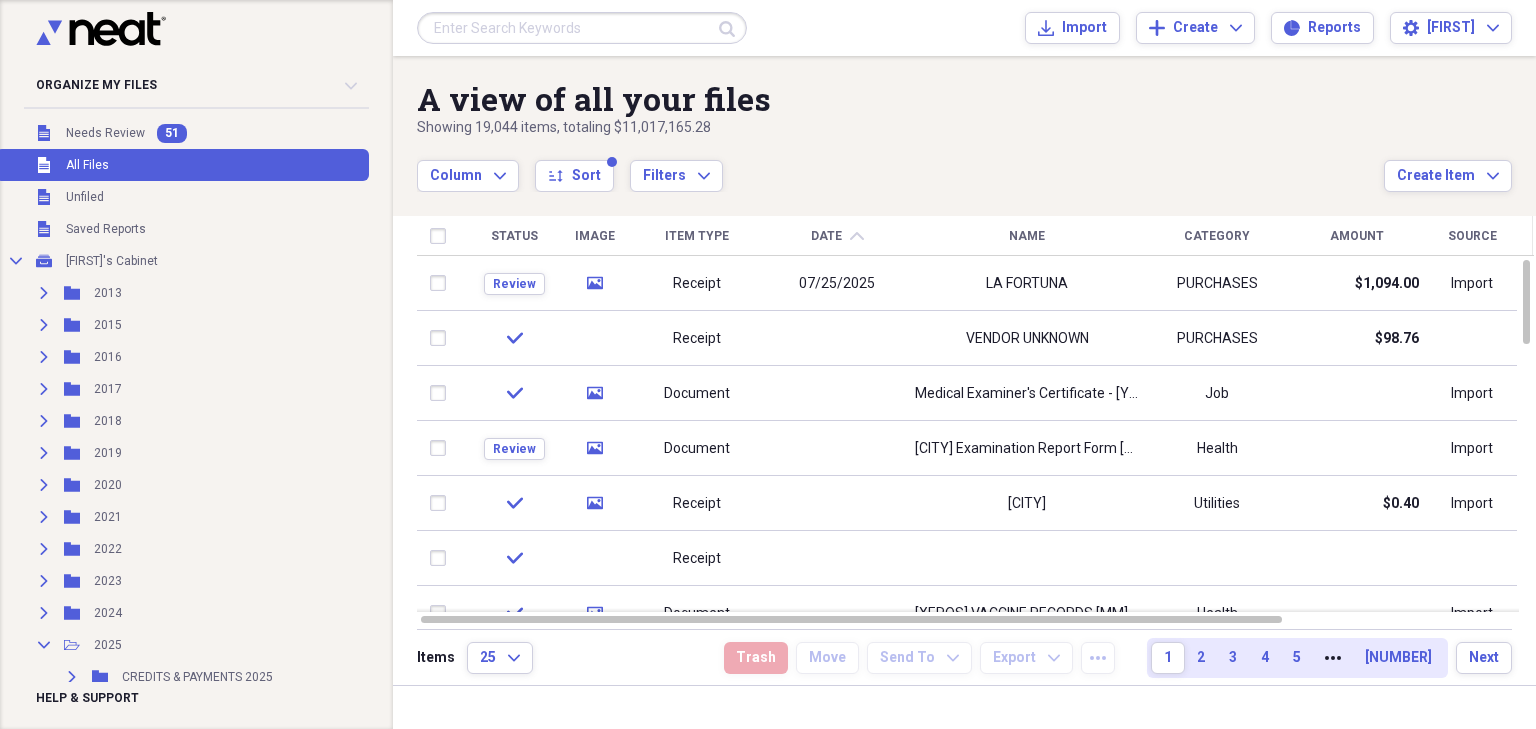 click on "Receipt" at bounding box center (697, 283) 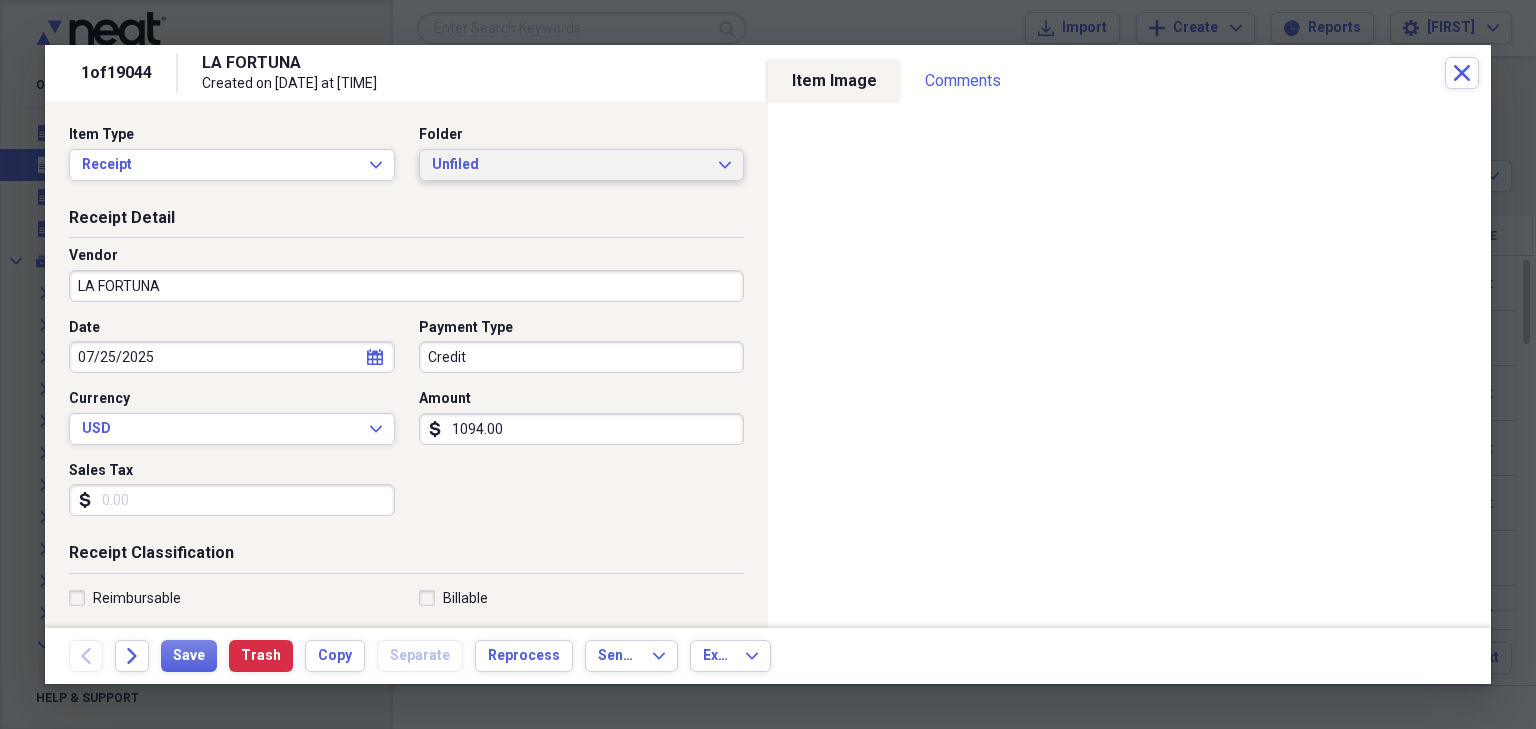 click on "Unfiled" at bounding box center [570, 165] 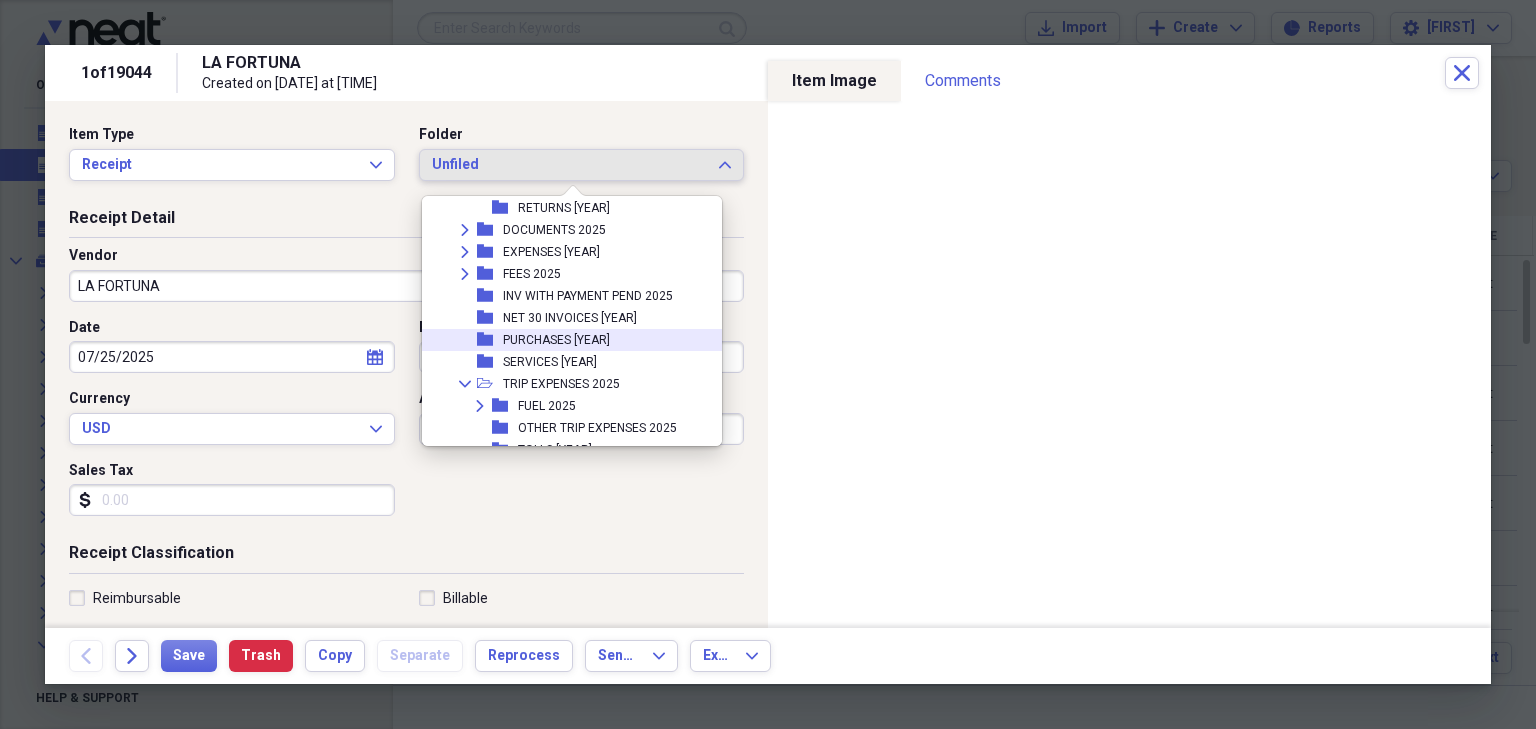 scroll, scrollTop: 440, scrollLeft: 0, axis: vertical 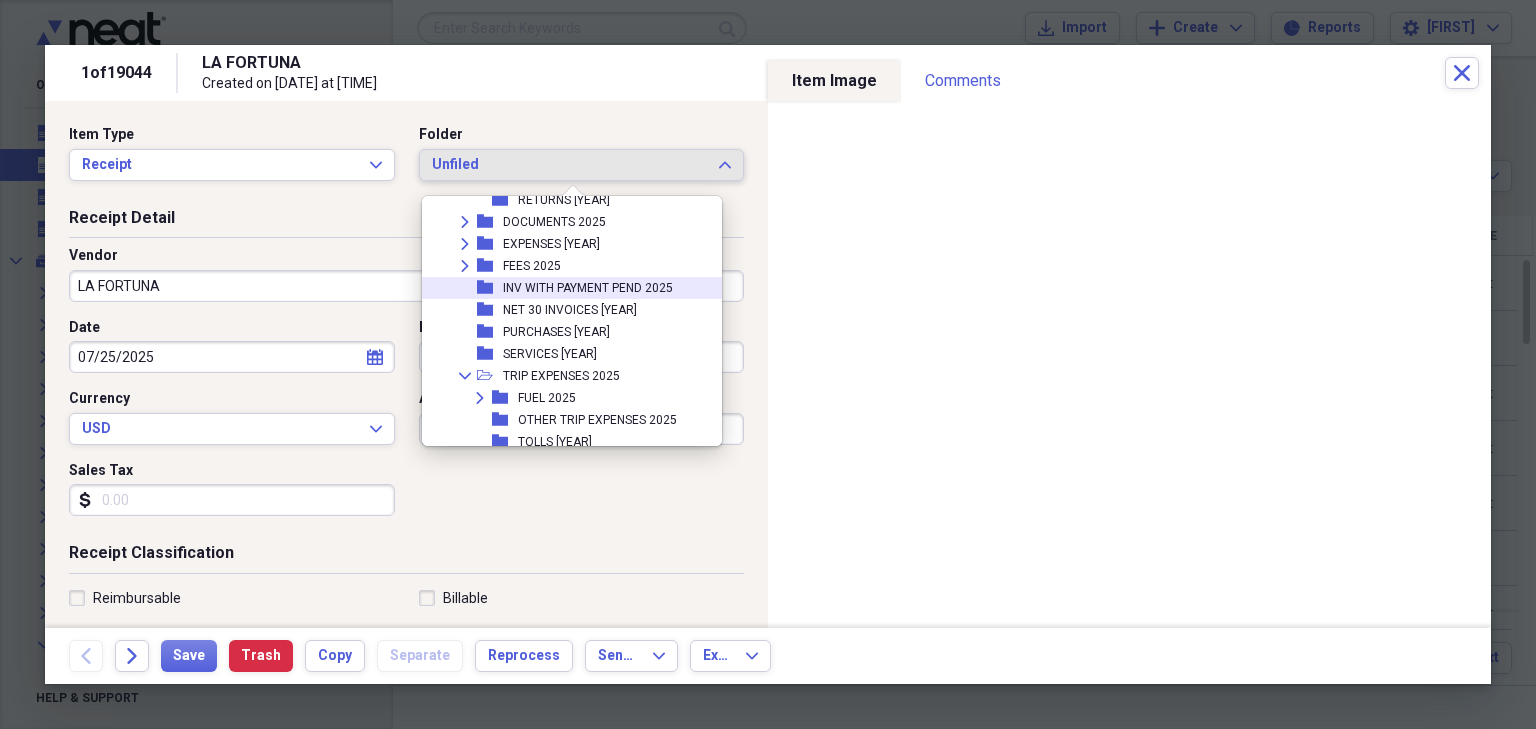 click on "INV WITH PAYMENT PEND 2025" at bounding box center (588, 288) 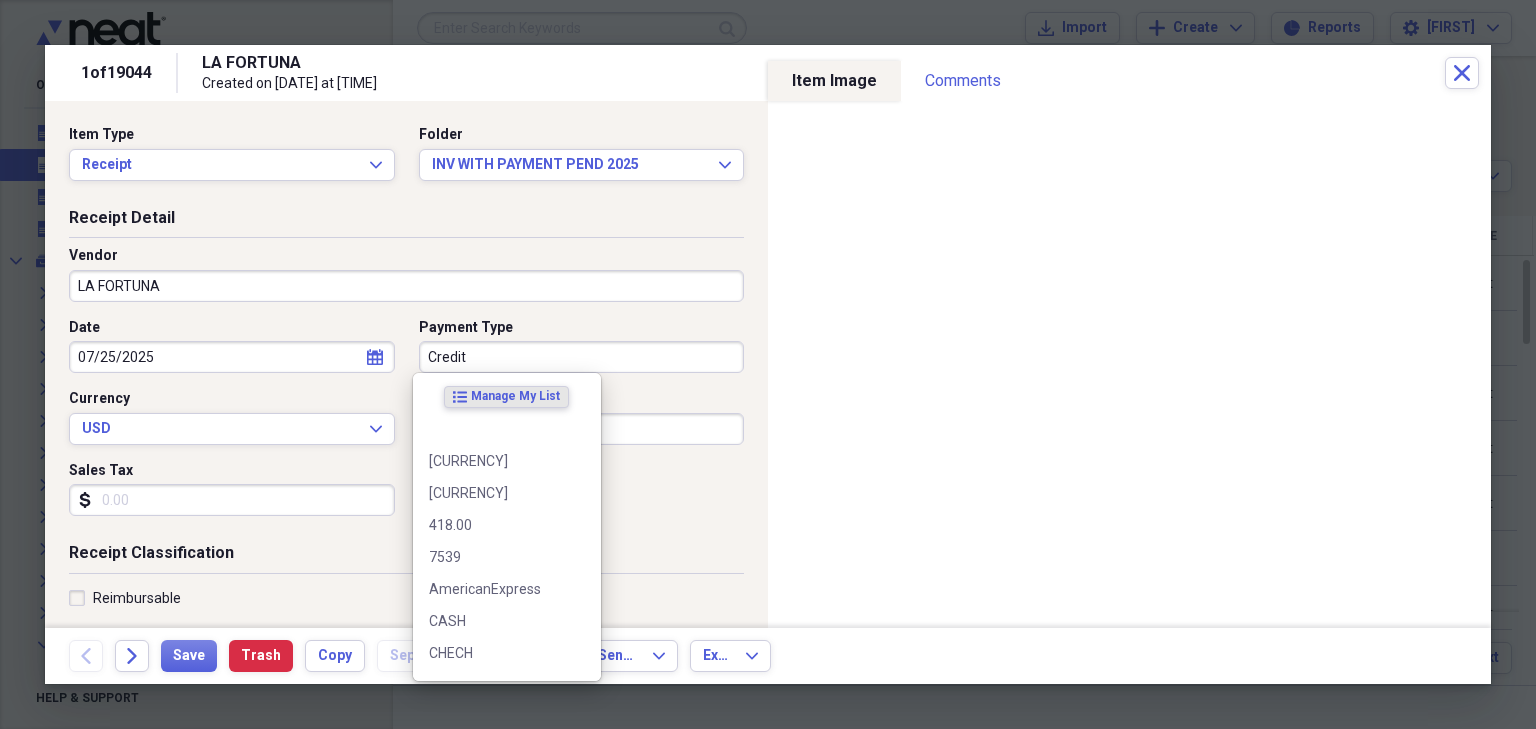 click on "Credit" at bounding box center [582, 357] 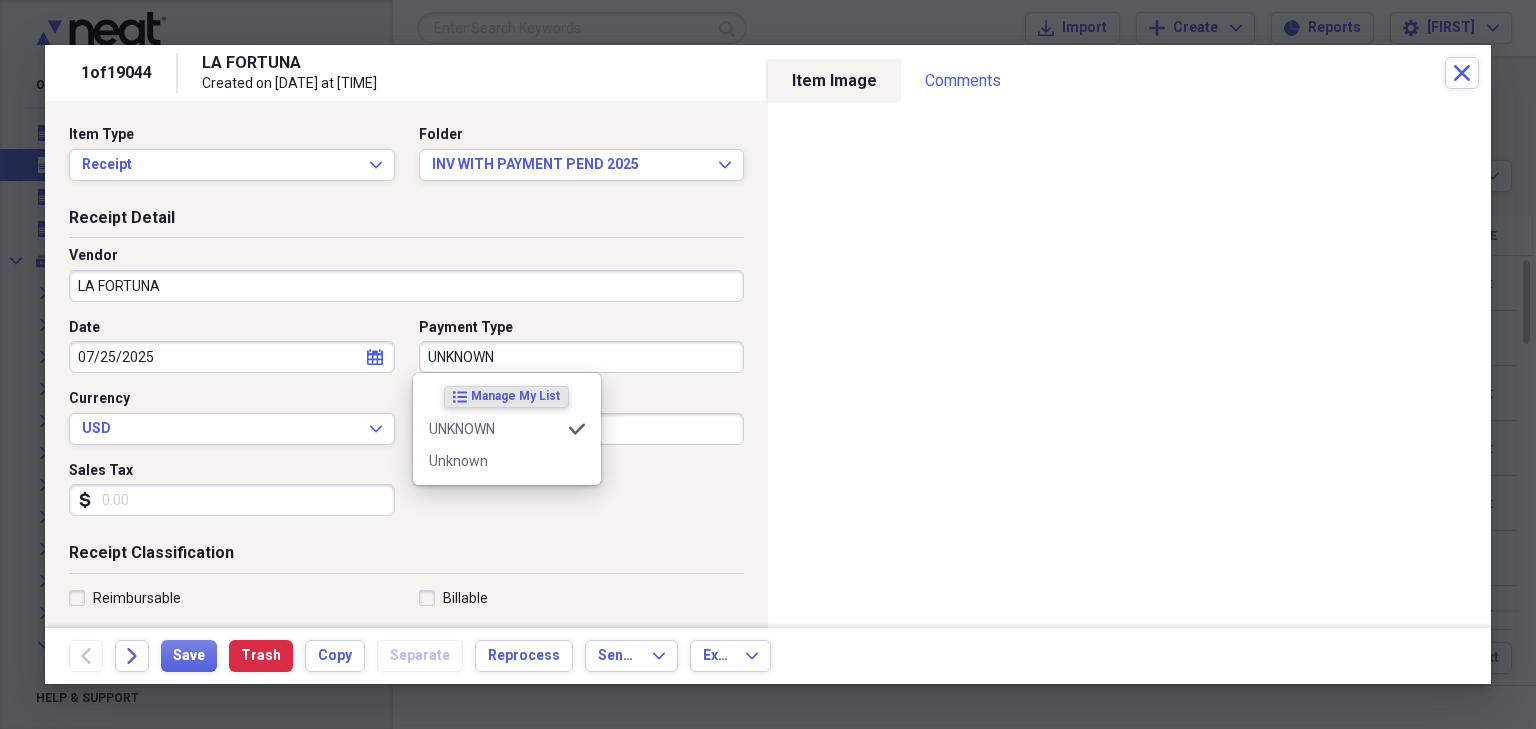 type on "UNKNOWN" 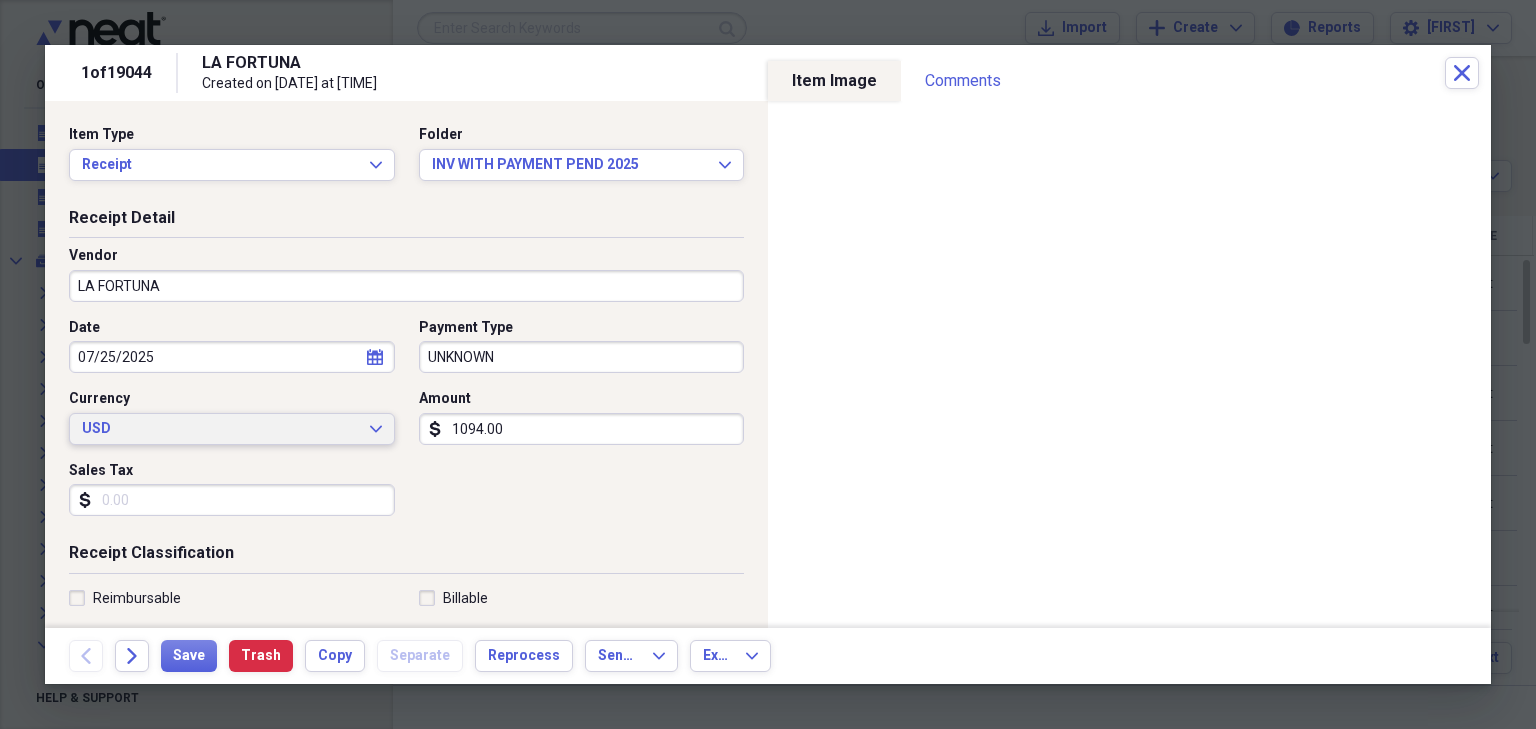 type 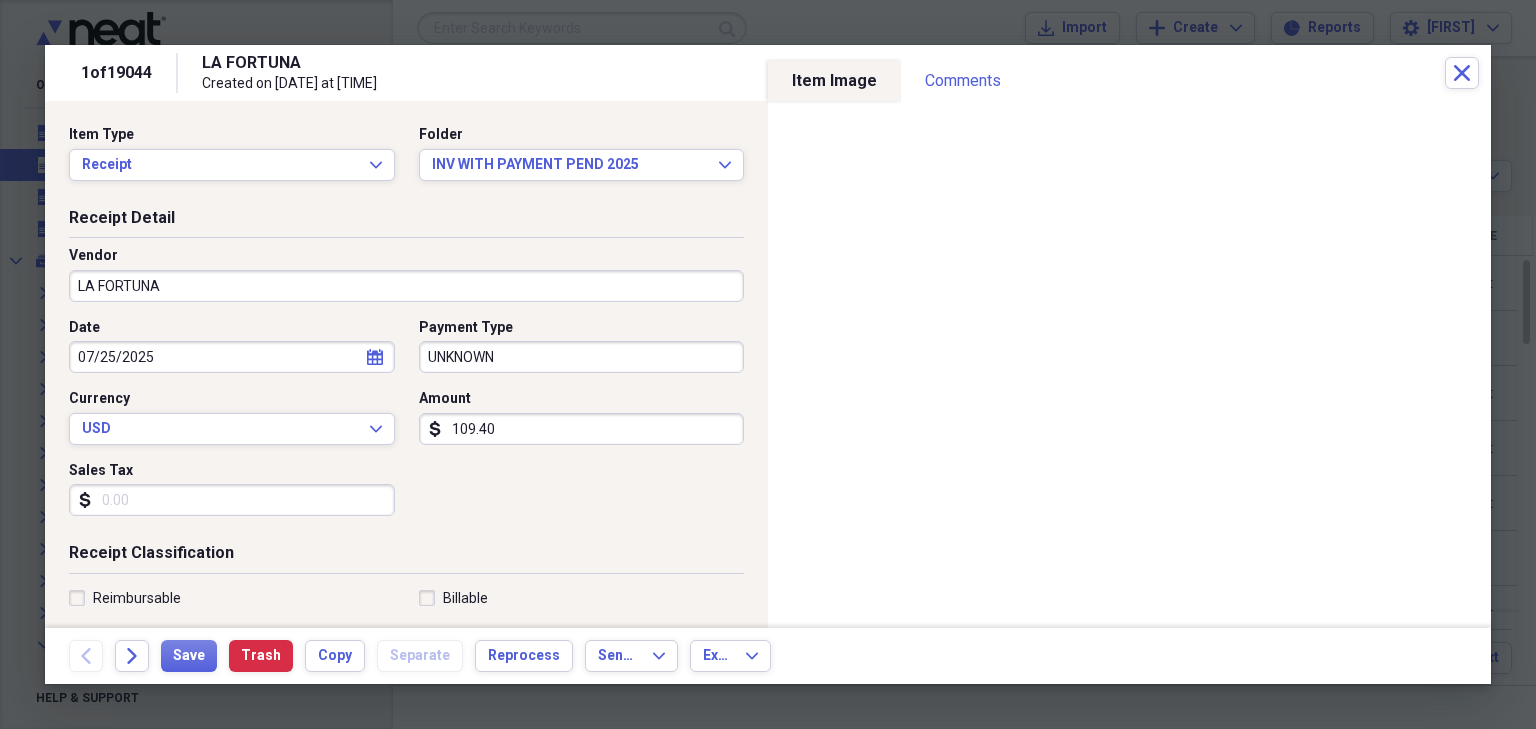 type on "1094.00" 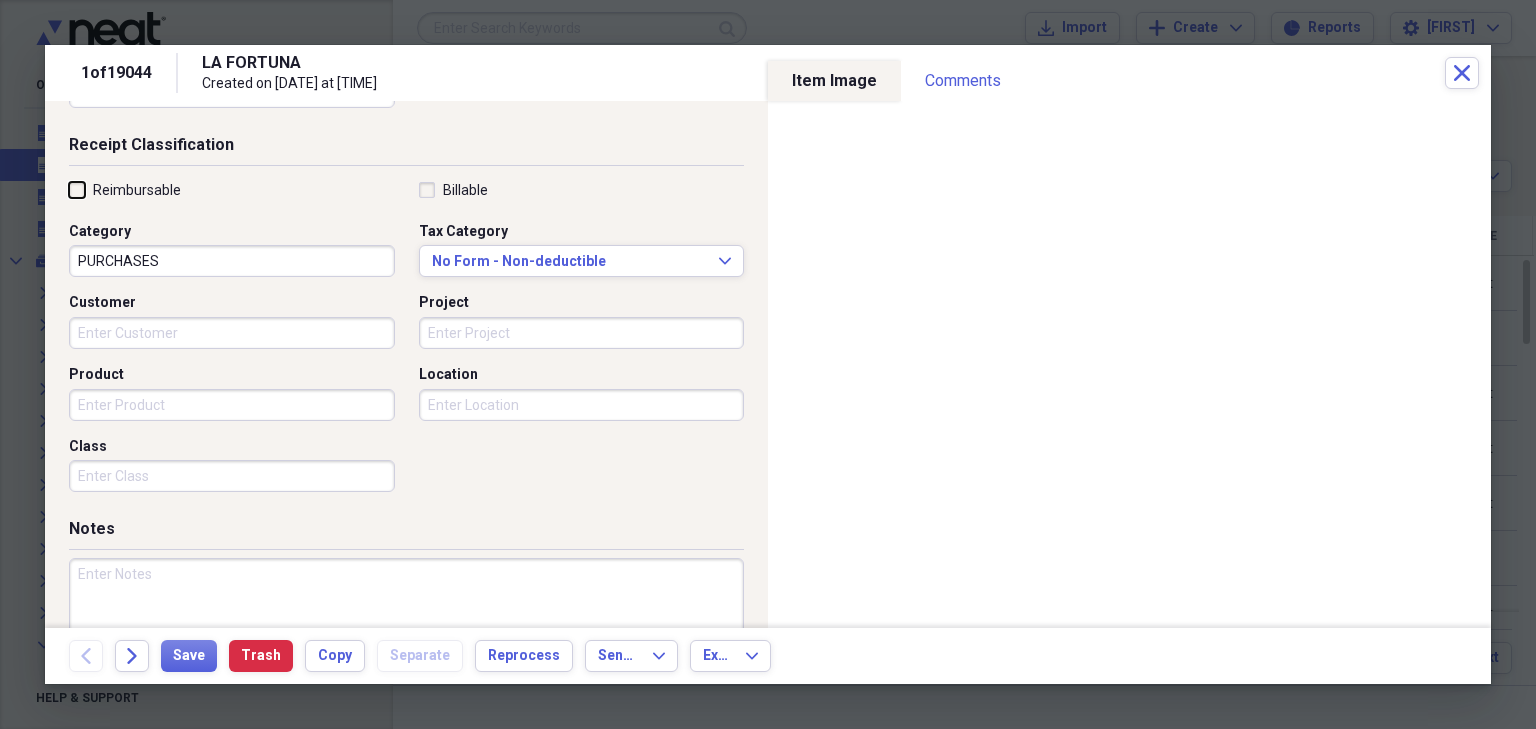 scroll, scrollTop: 492, scrollLeft: 0, axis: vertical 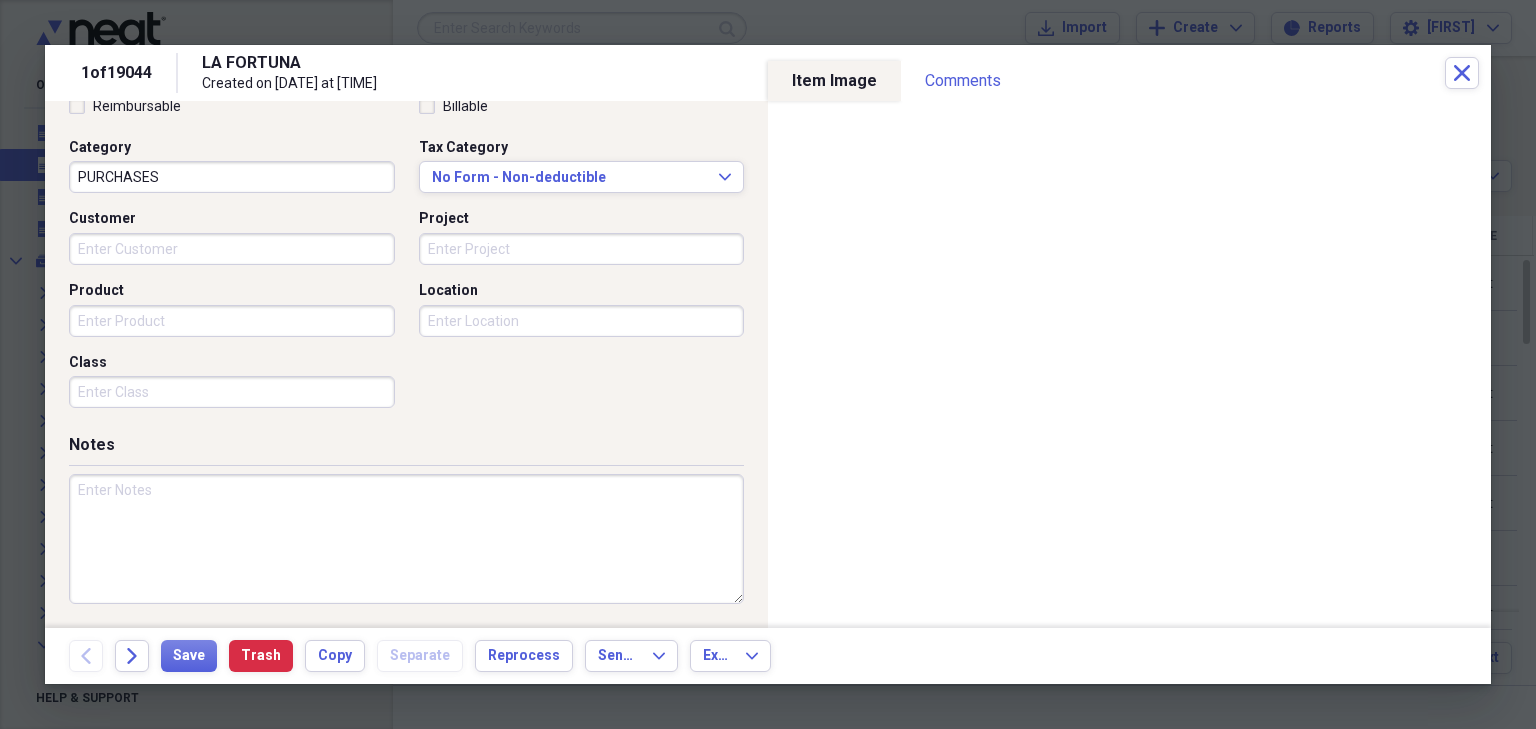 click at bounding box center (406, 539) 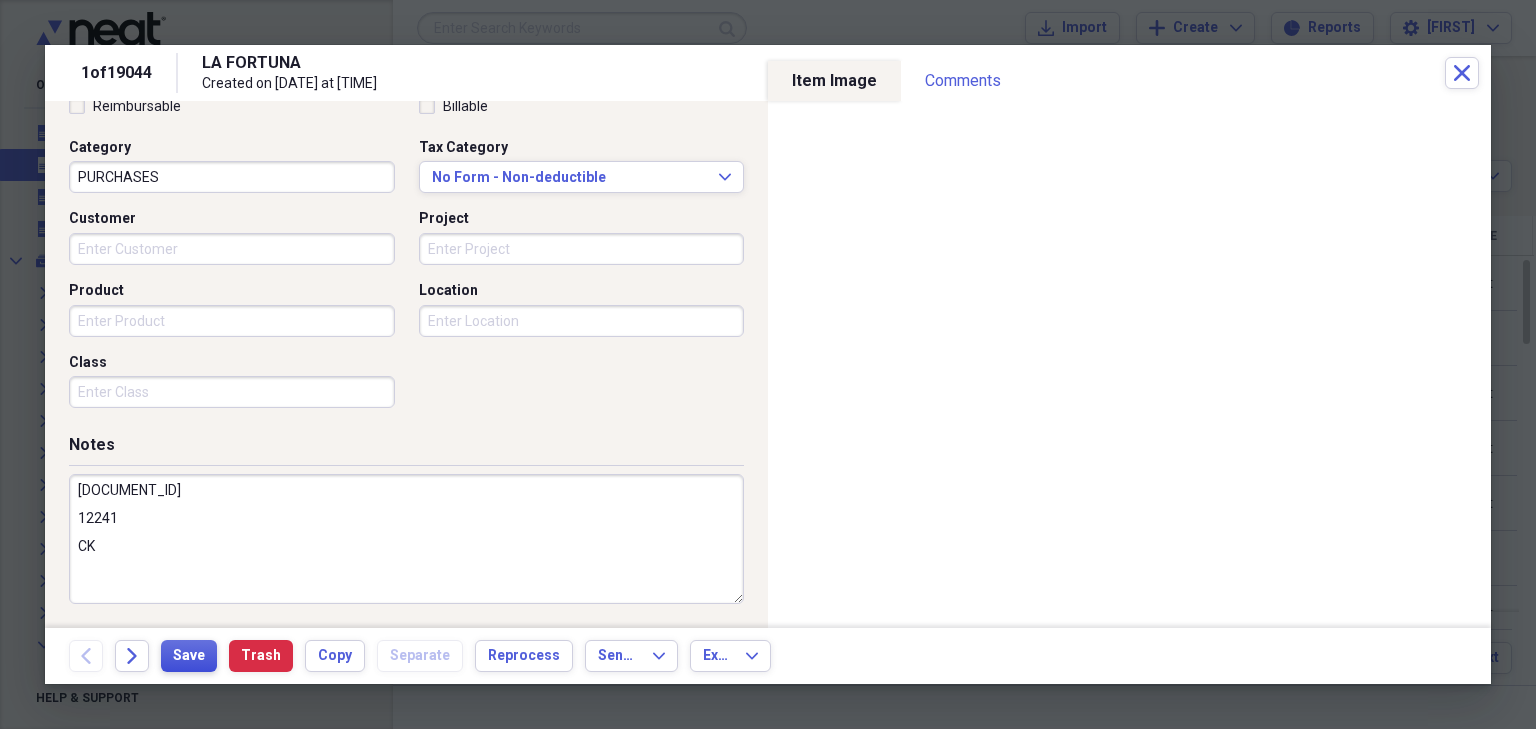 type on "[DOCUMENT_ID]
12241
CK" 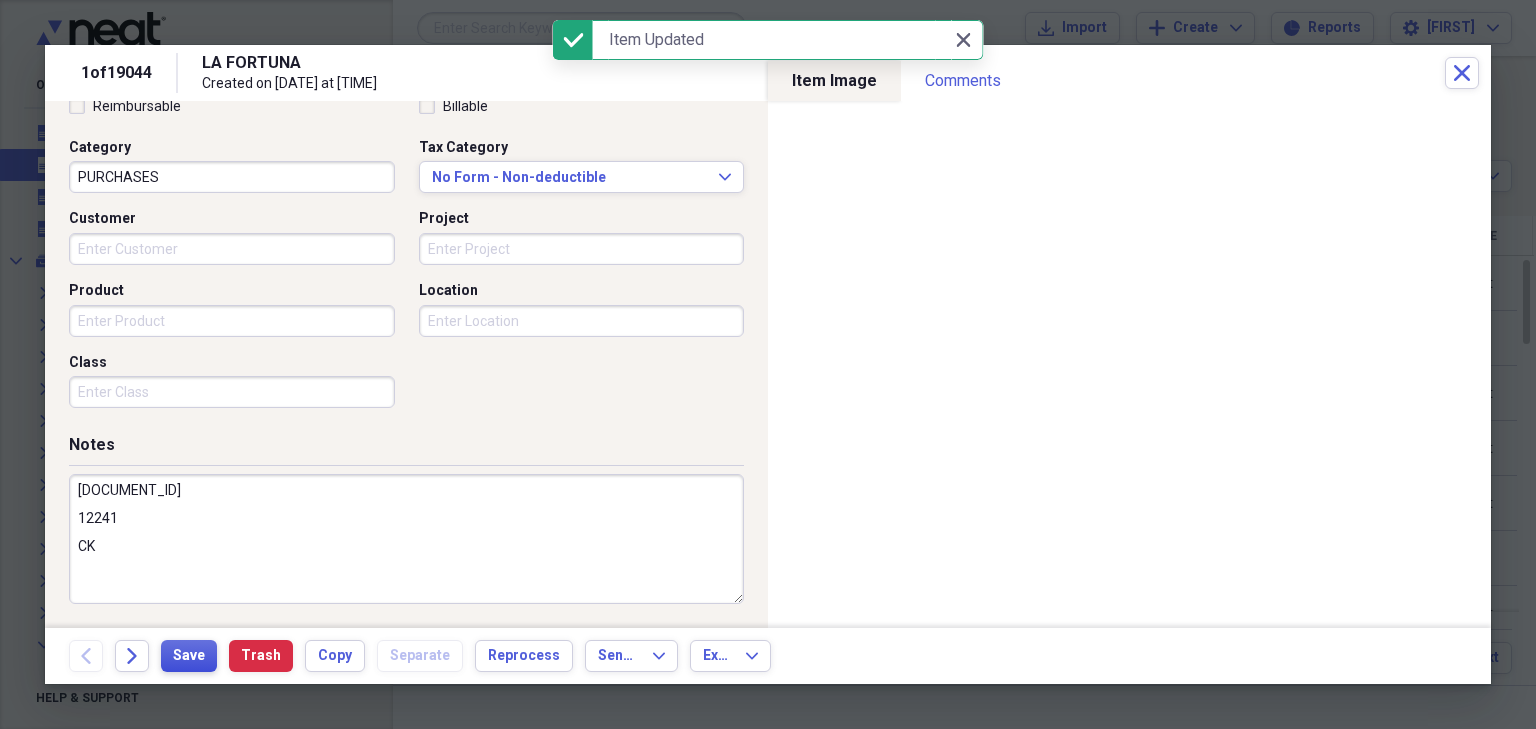click on "Save" at bounding box center (189, 656) 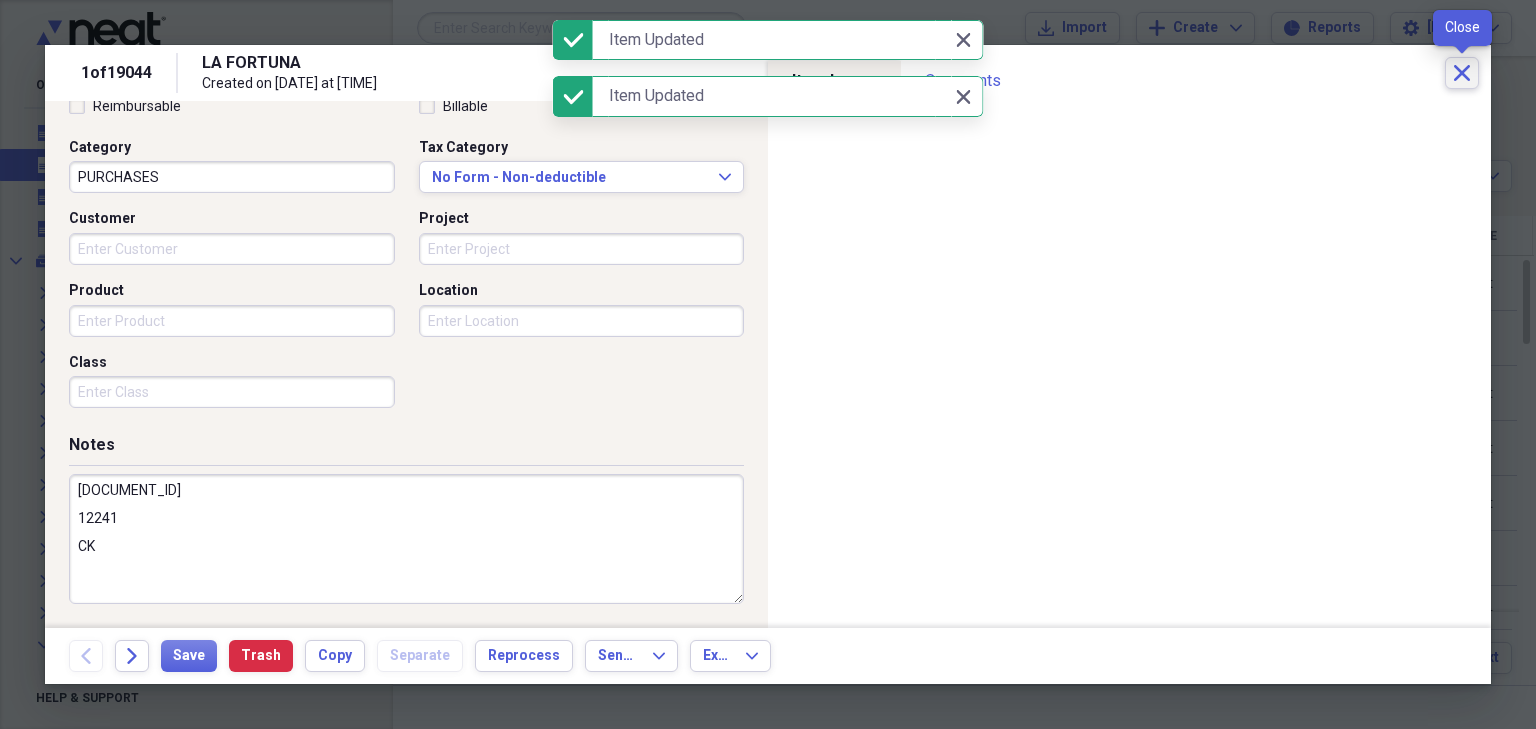 click on "Close" at bounding box center (1462, 73) 